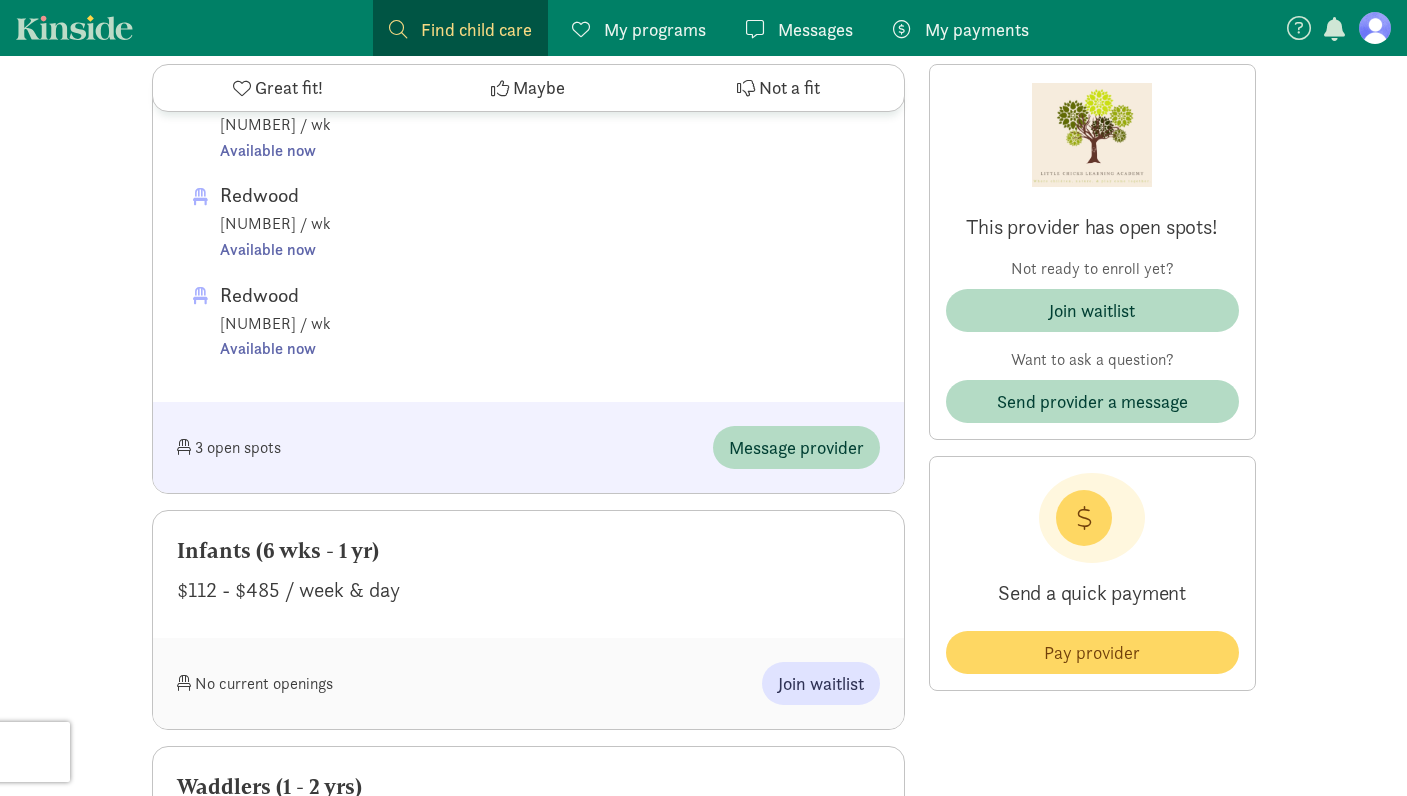 scroll, scrollTop: 1138, scrollLeft: 0, axis: vertical 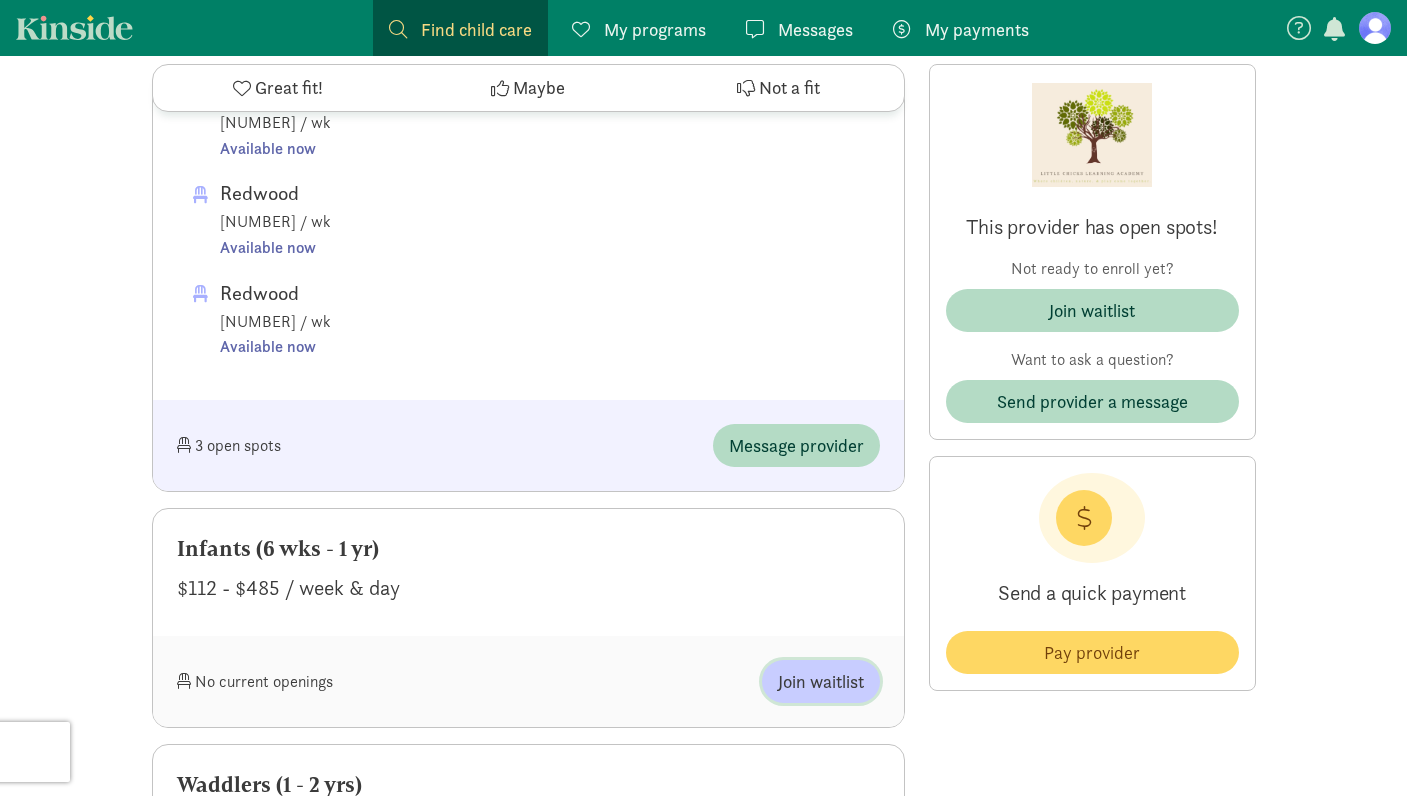 click on "Join waitlist" at bounding box center [821, 681] 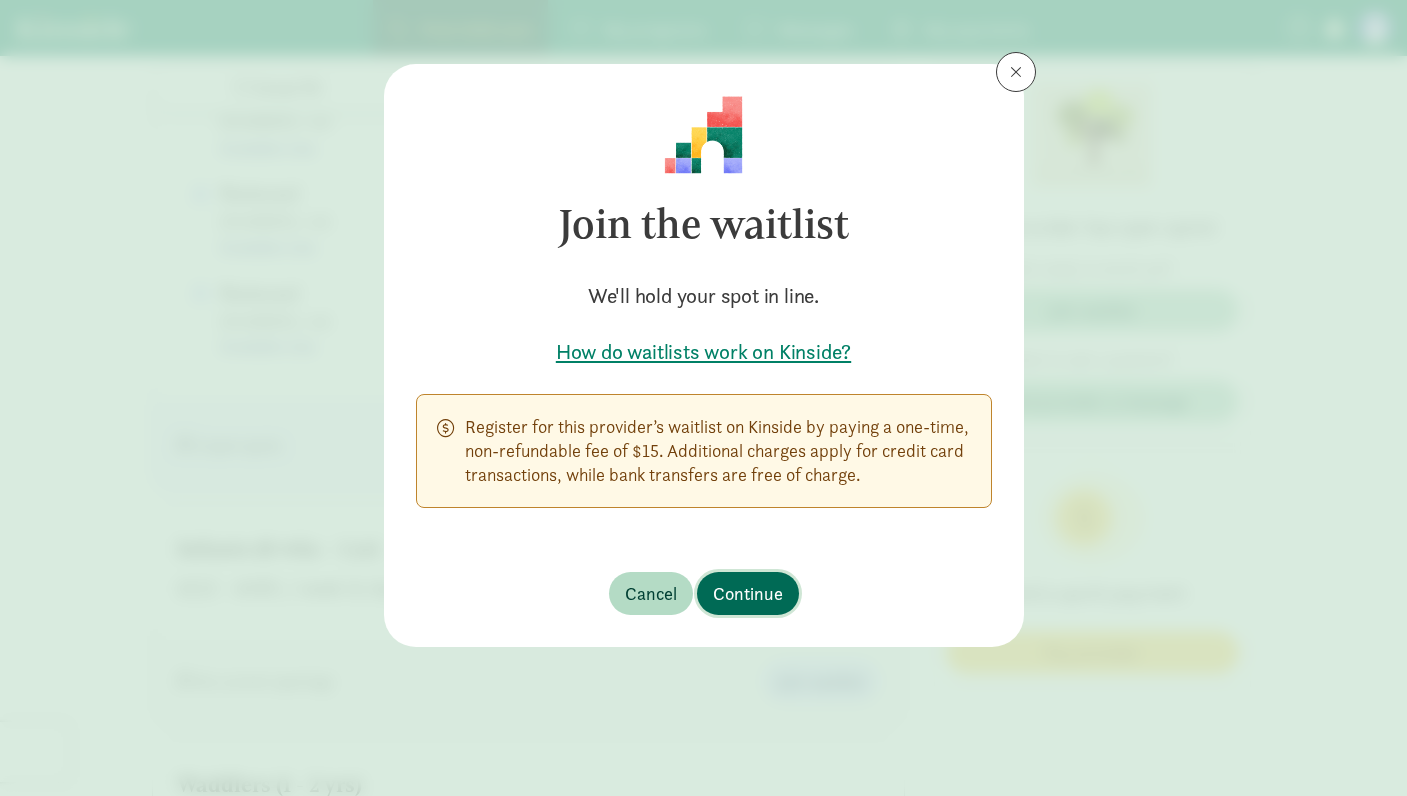 click on "Continue" at bounding box center (748, 593) 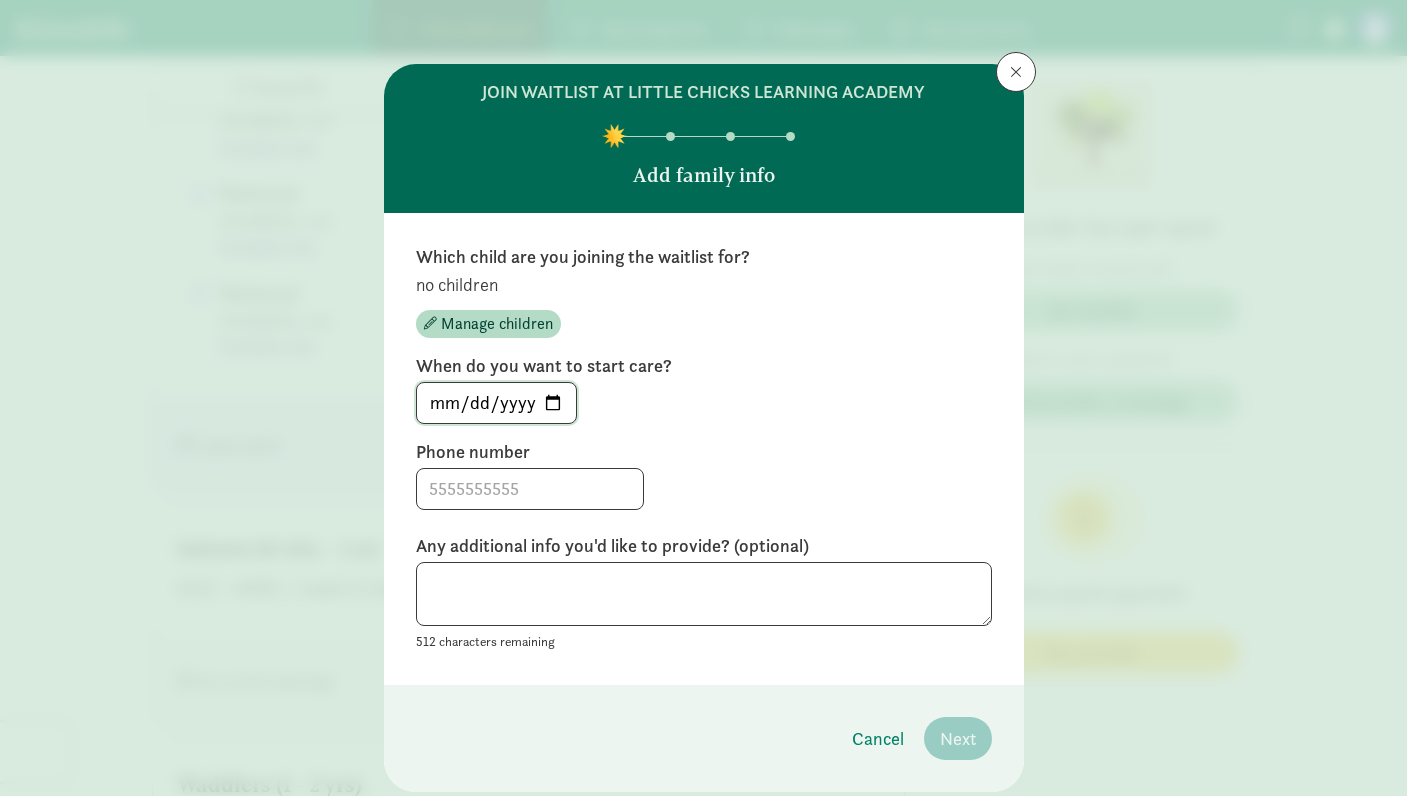 click on "[DATE]" 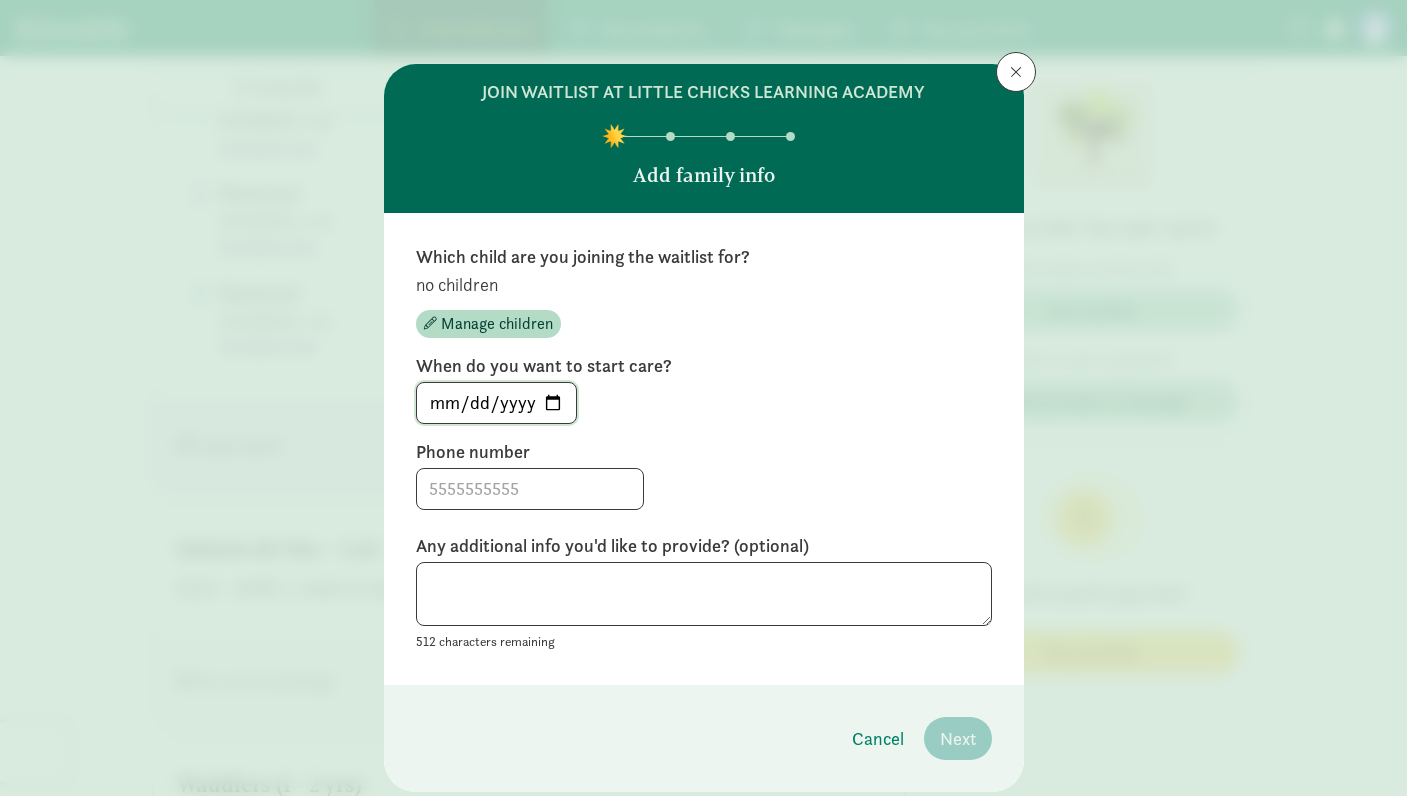 type on "2026-02-01" 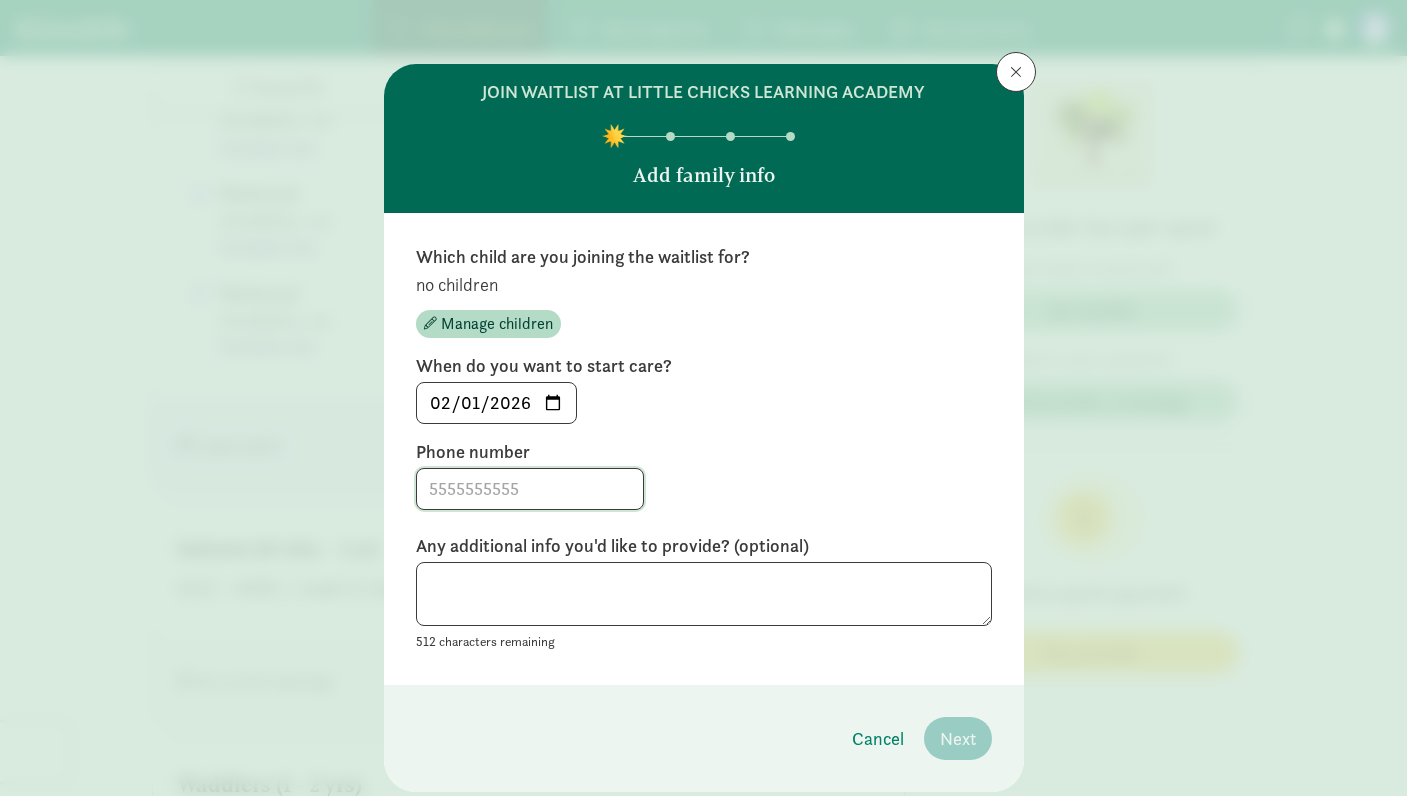 click 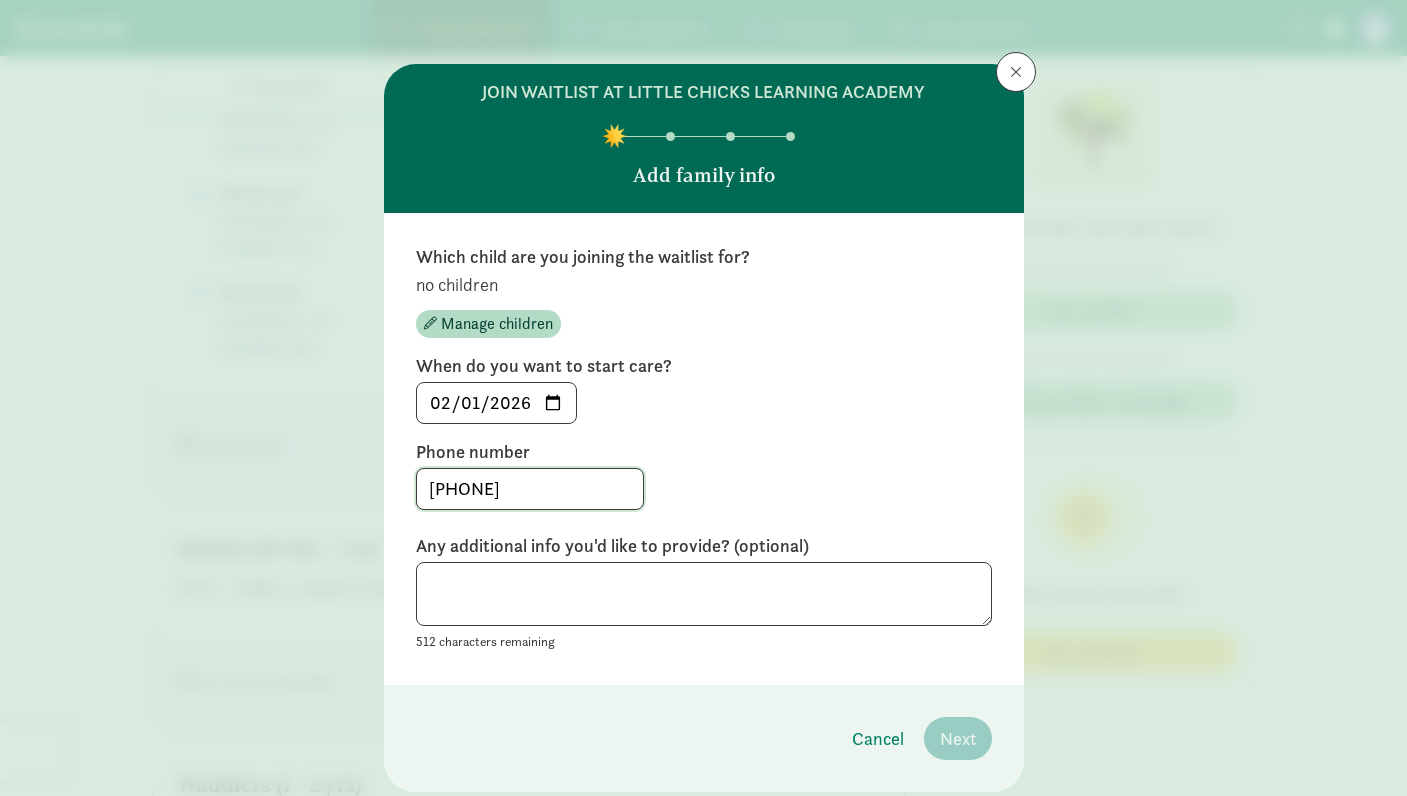 type on "[PHONE]" 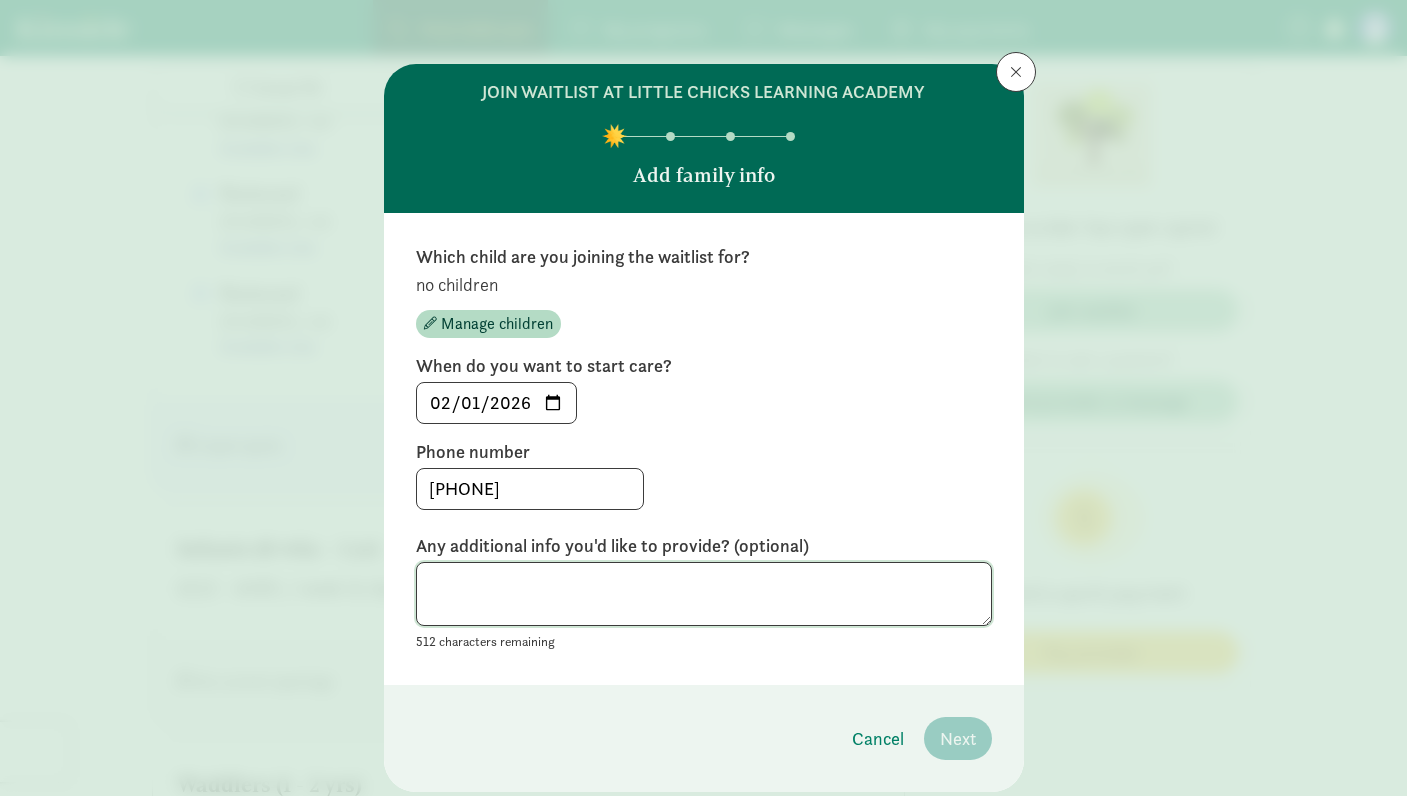 click at bounding box center (704, 594) 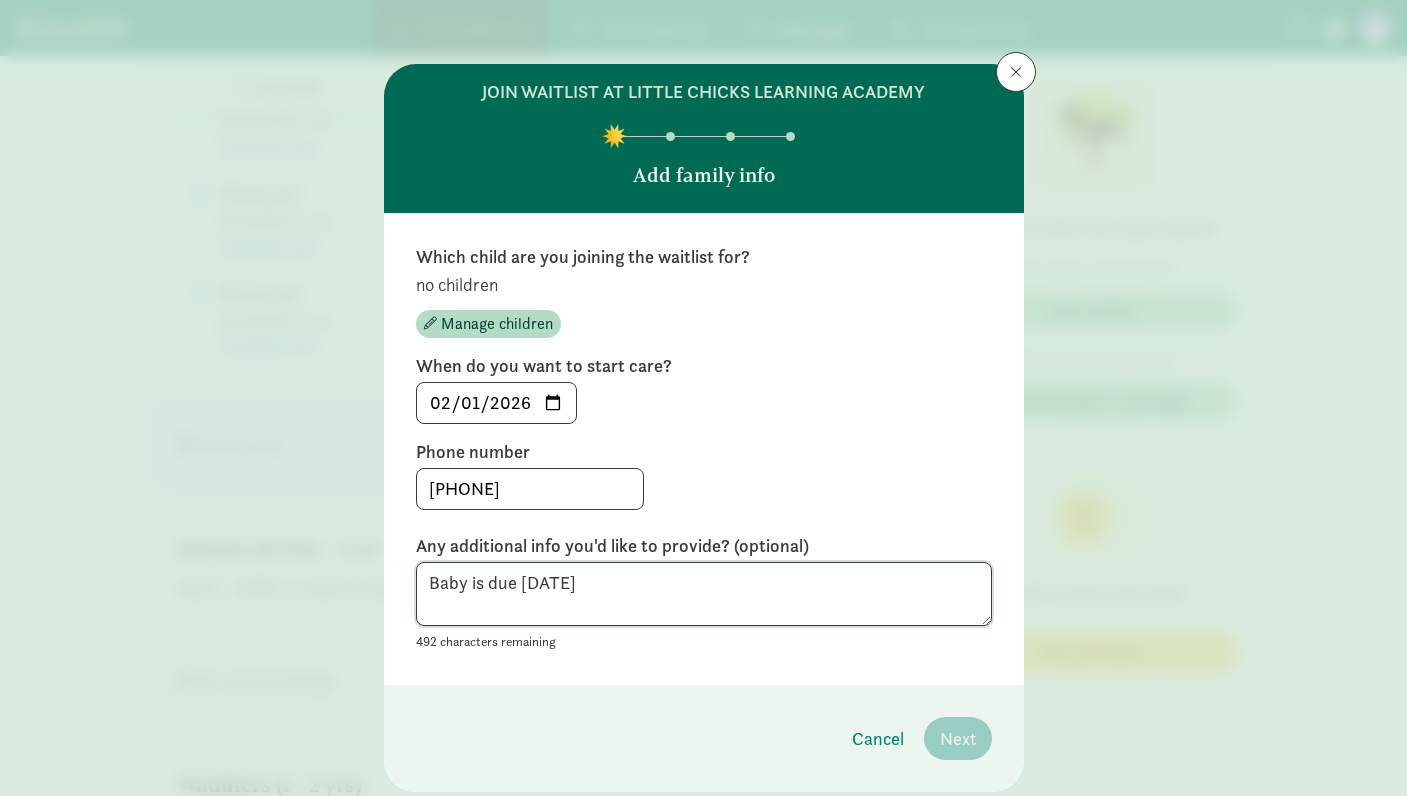 type on "Baby is due [DATE]" 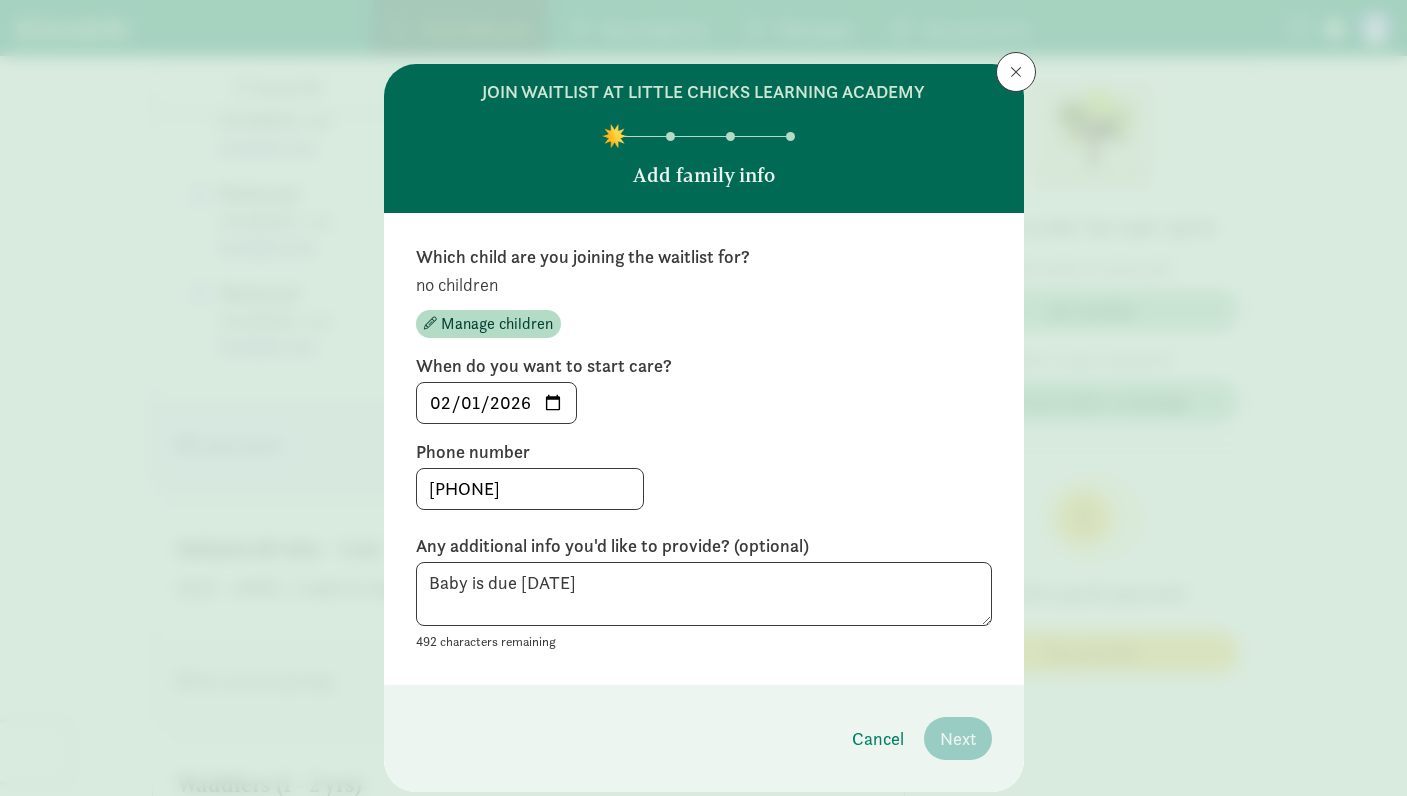 click on "Next" at bounding box center [958, 738] 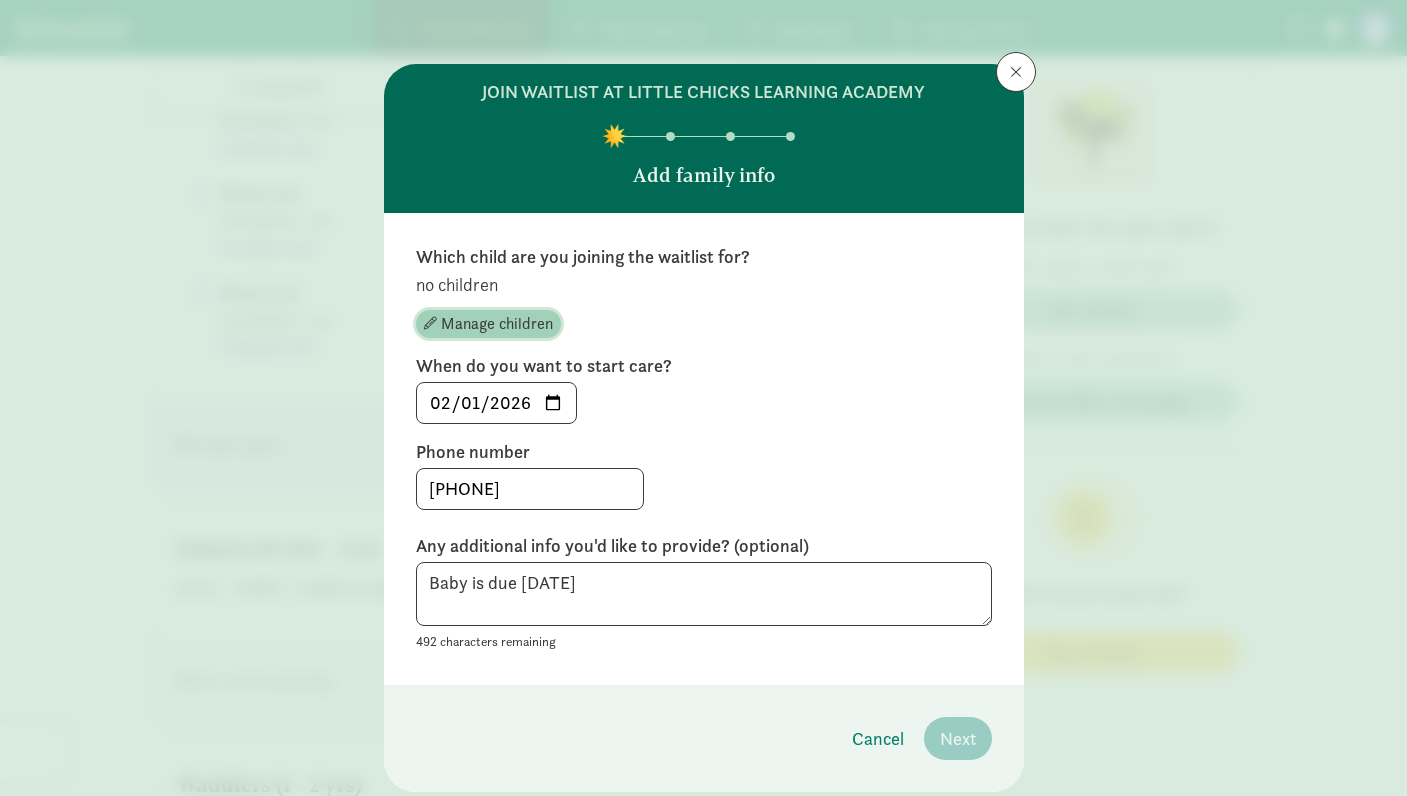click on "Manage children" at bounding box center (497, 324) 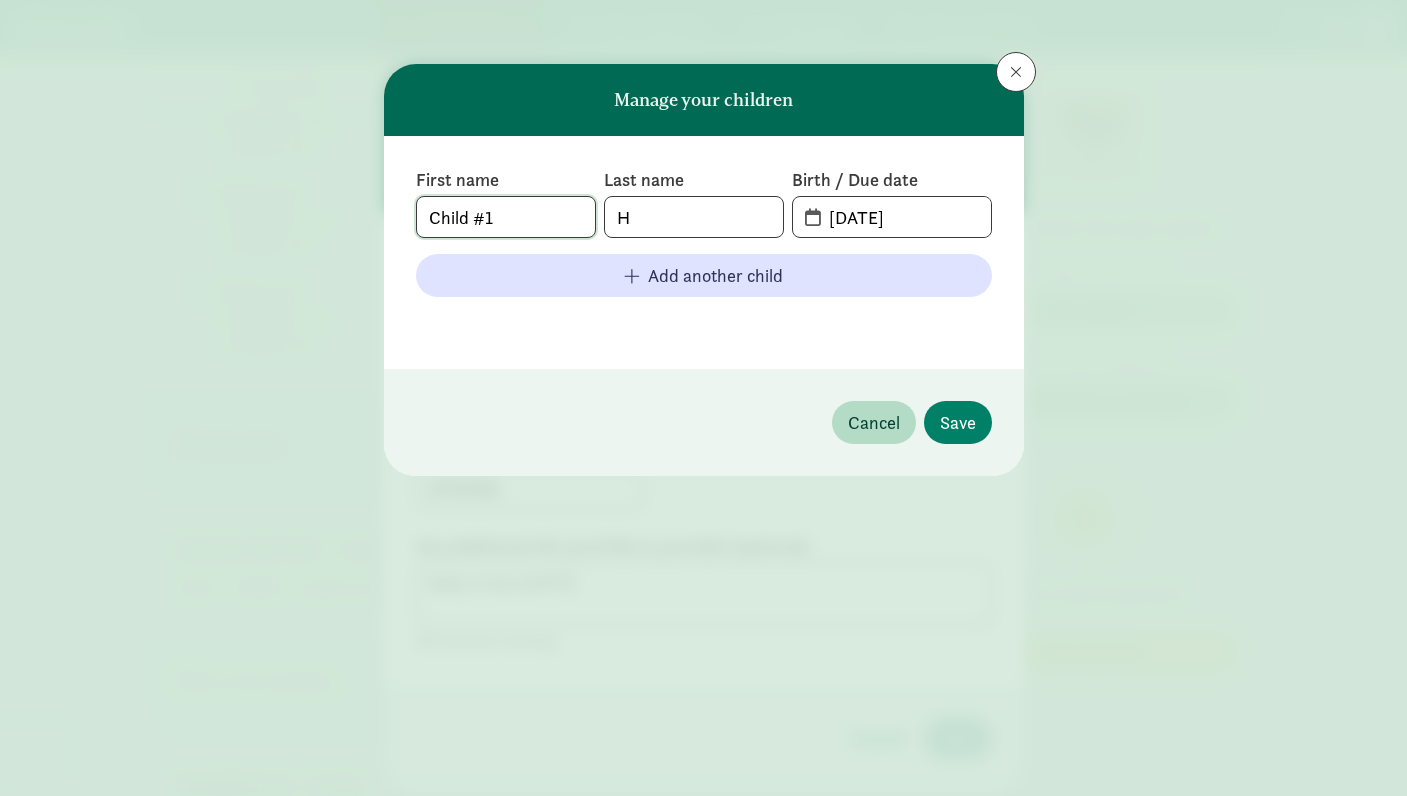 drag, startPoint x: 549, startPoint y: 220, endPoint x: 378, endPoint y: 175, distance: 176.82195 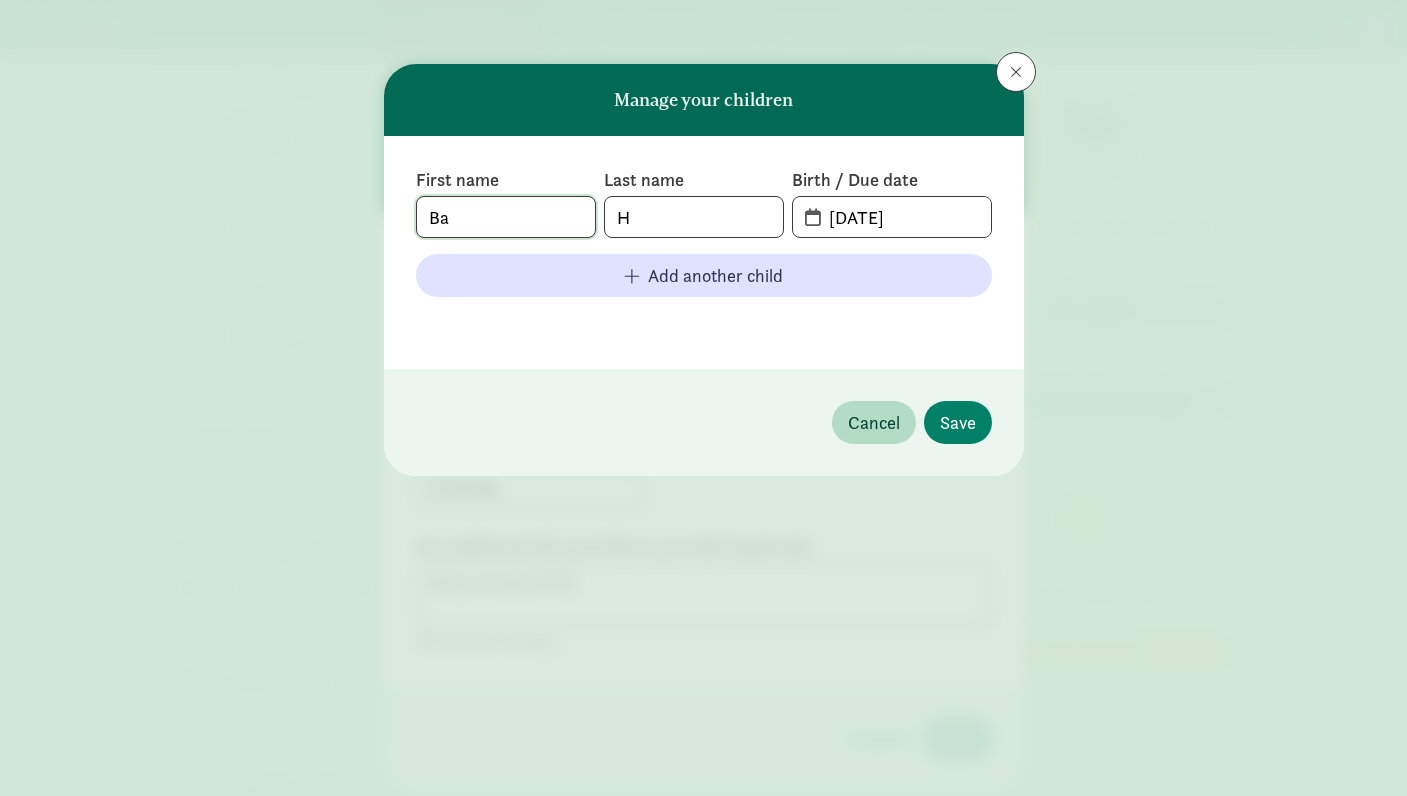 type on "B" 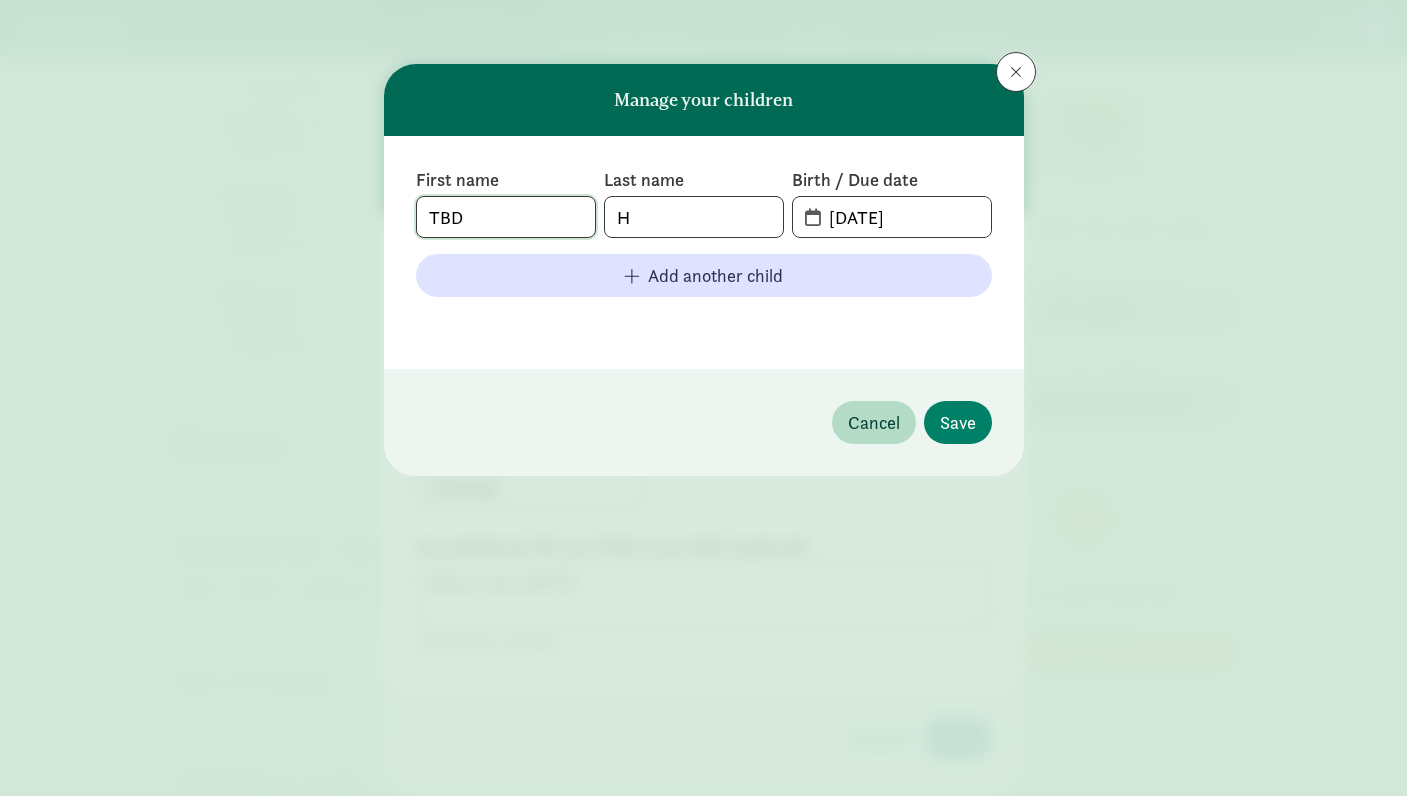 type on "TBD" 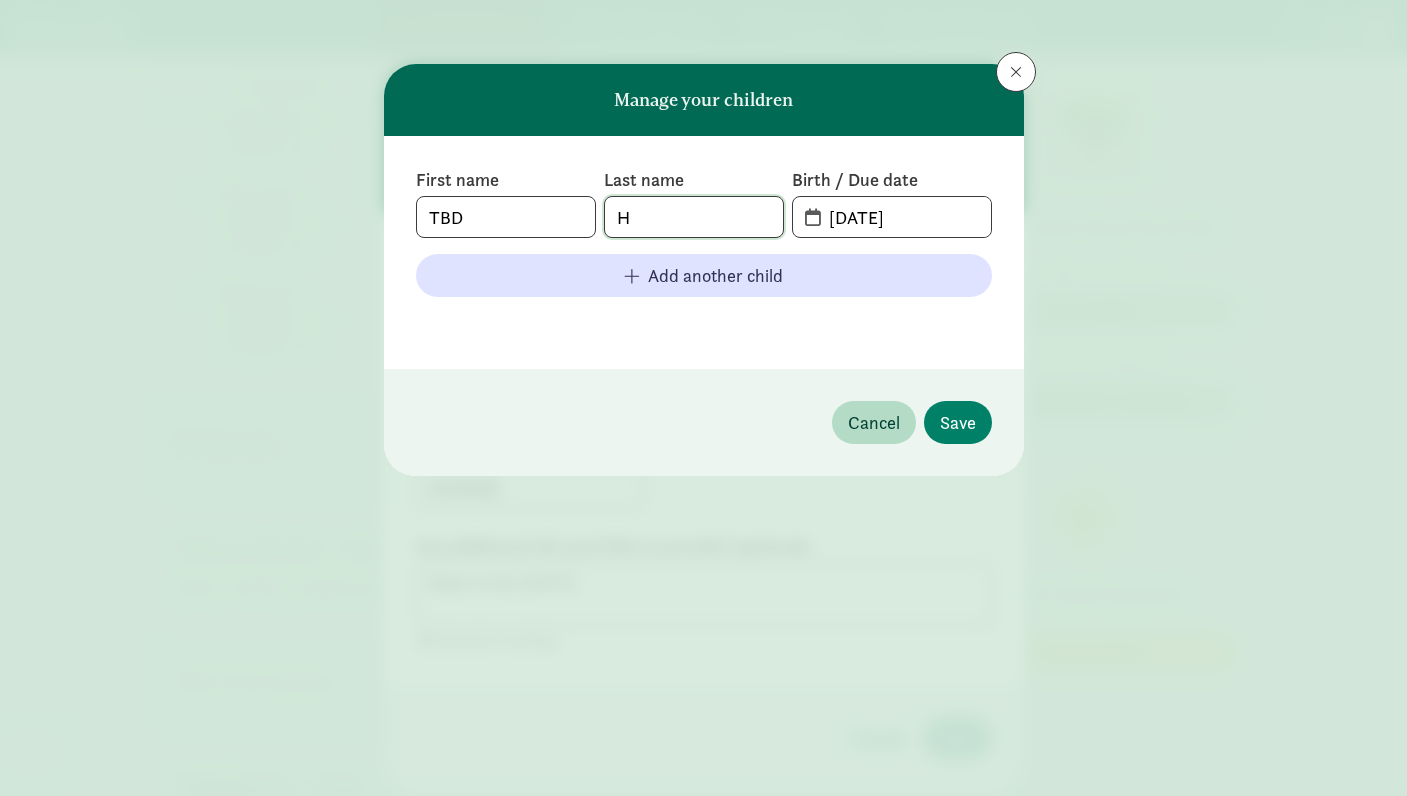 click on "H" 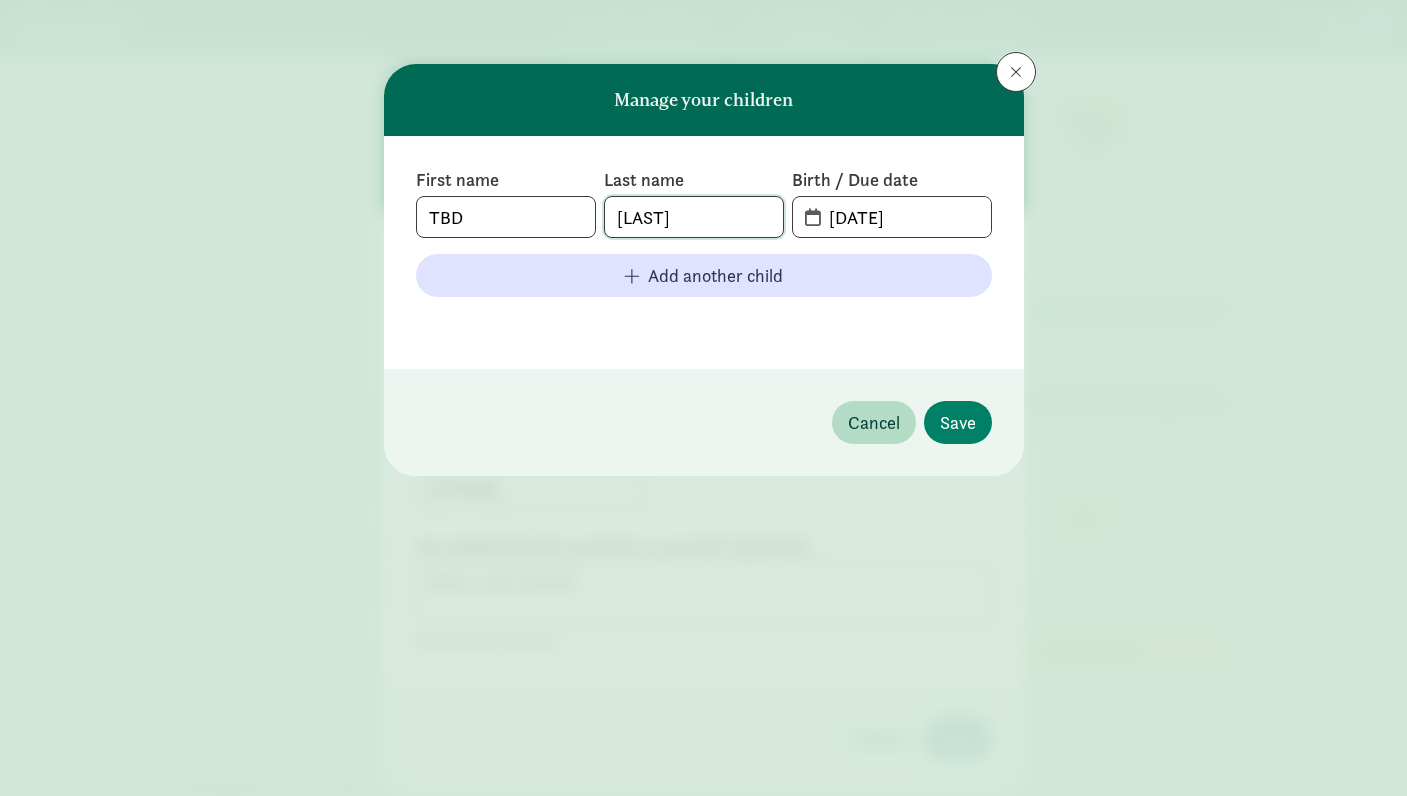 type on "Brien" 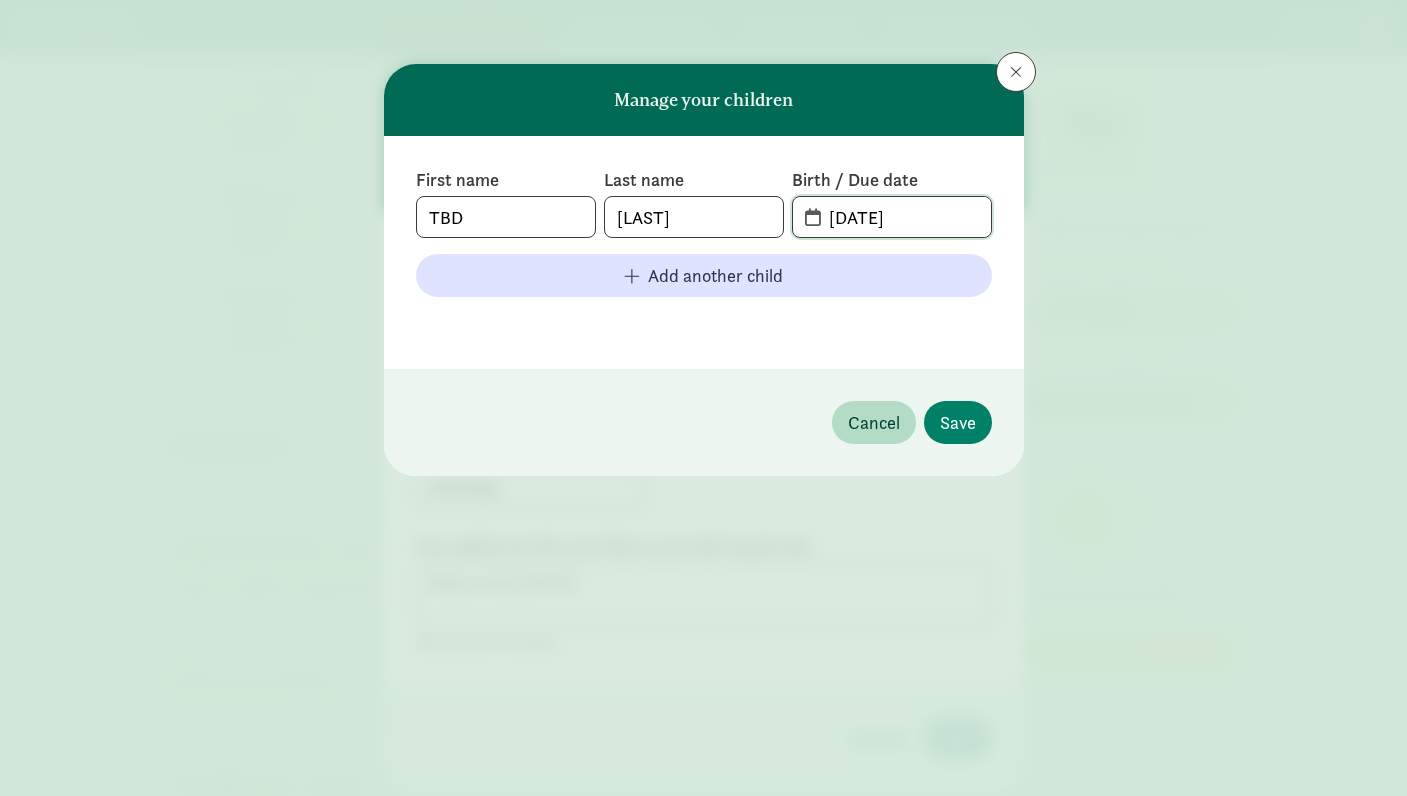 click on "08-04-2025" 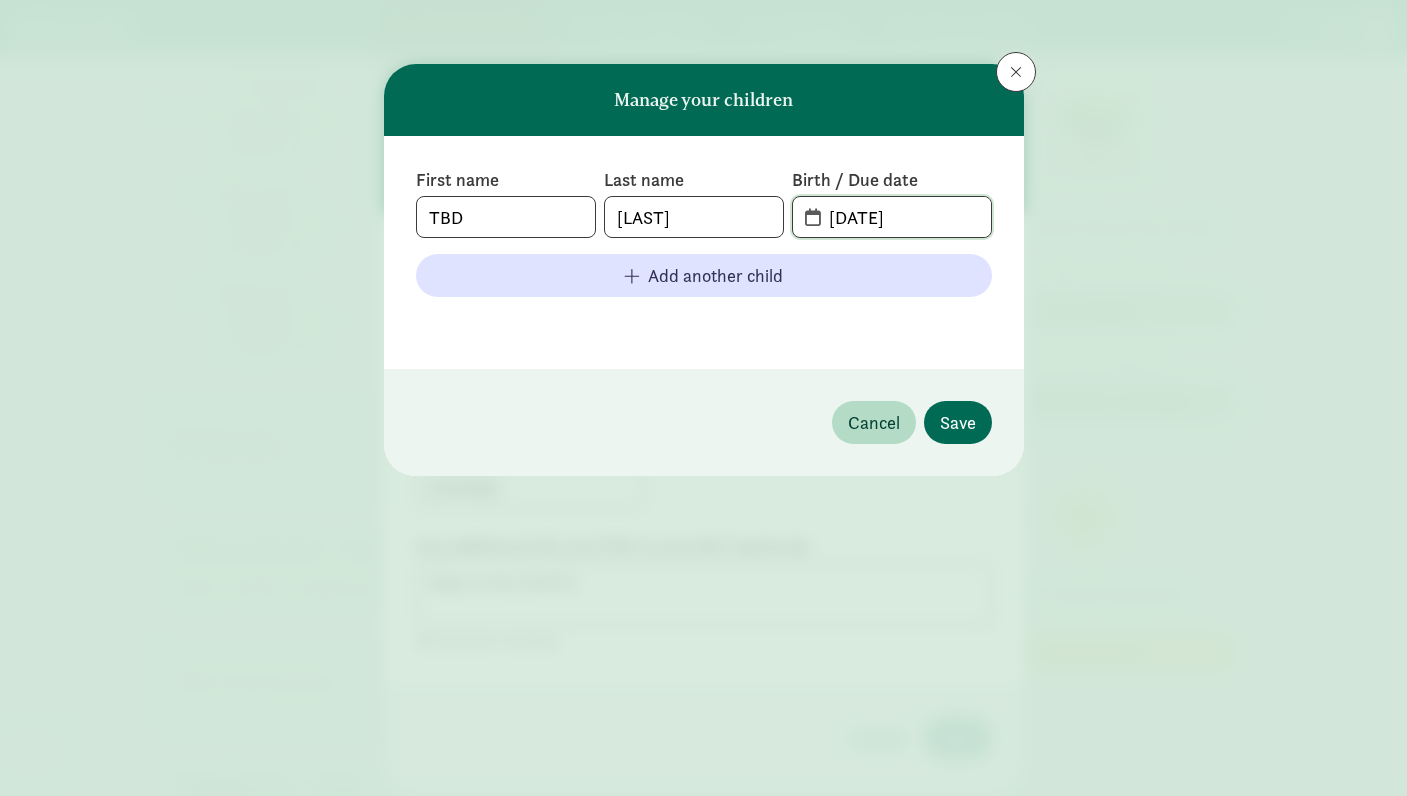 type on "12-21-25" 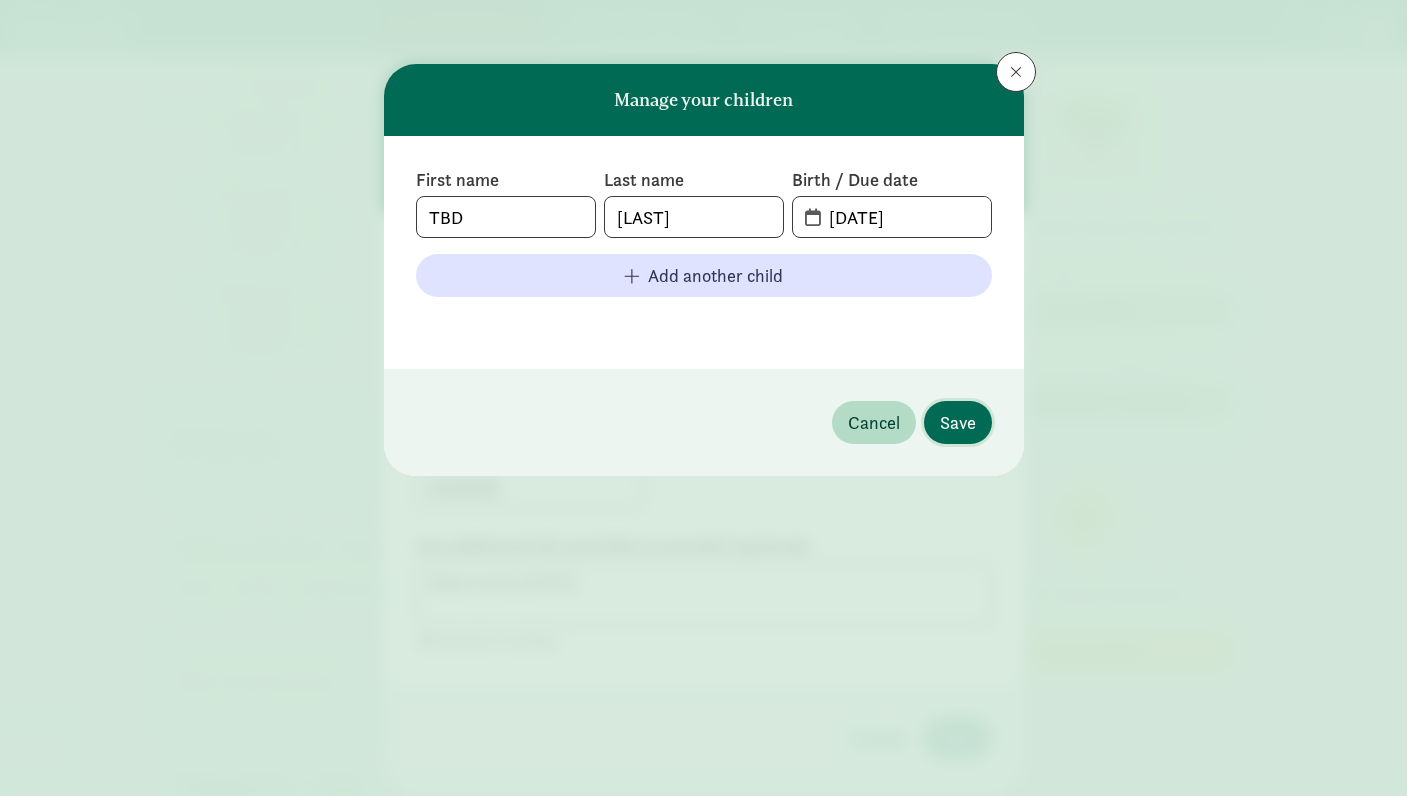 click on "Save" at bounding box center (958, 422) 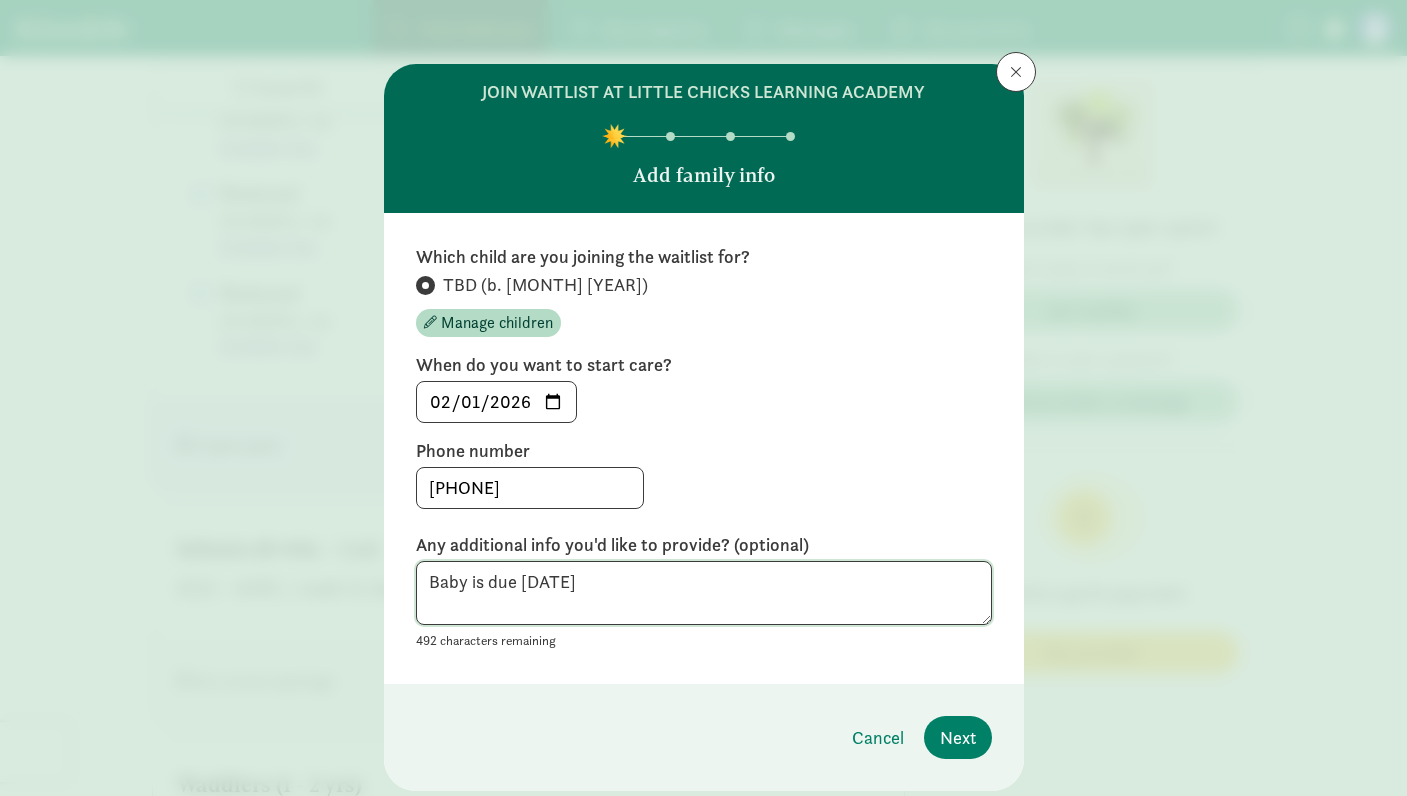drag, startPoint x: 620, startPoint y: 578, endPoint x: 253, endPoint y: 552, distance: 367.91983 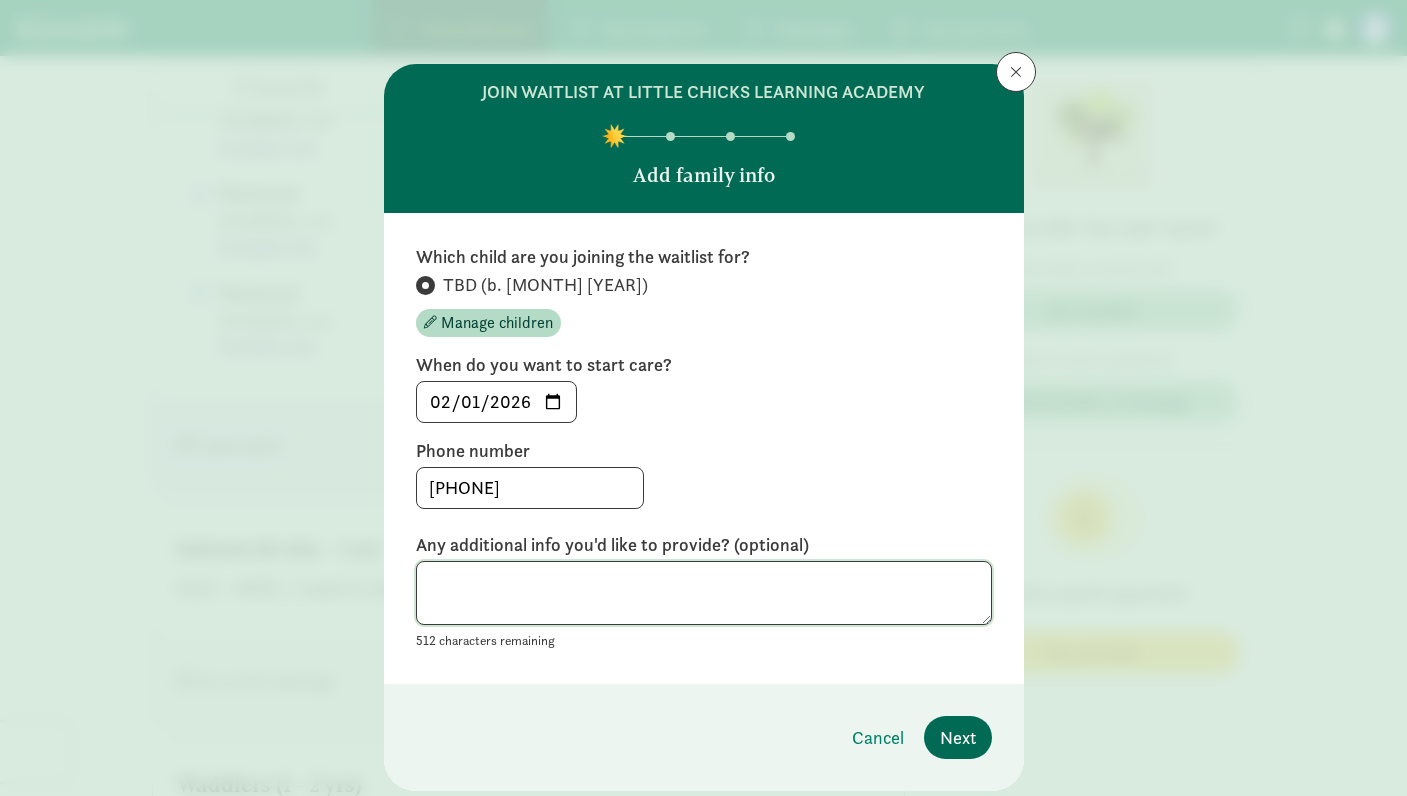 type 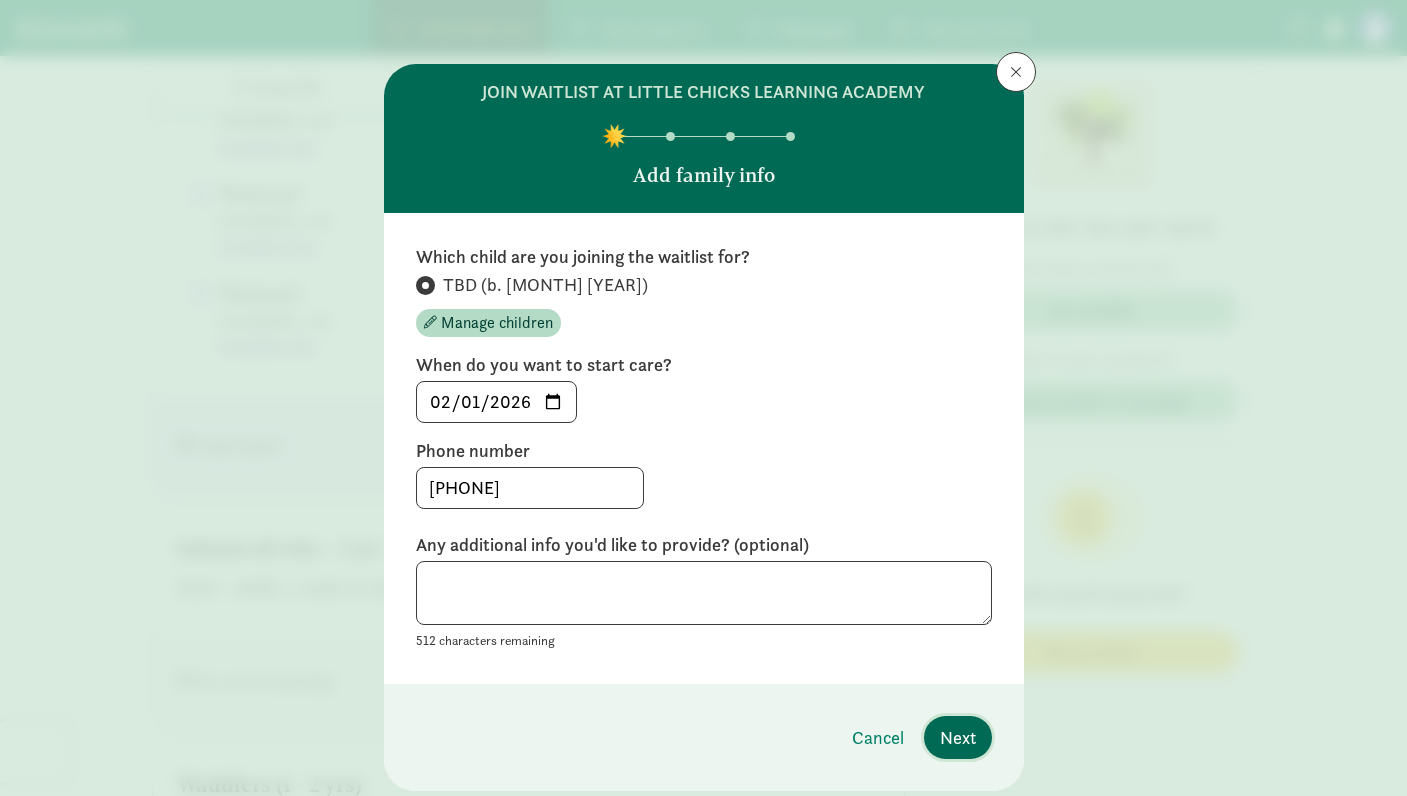 click on "Next" at bounding box center [958, 737] 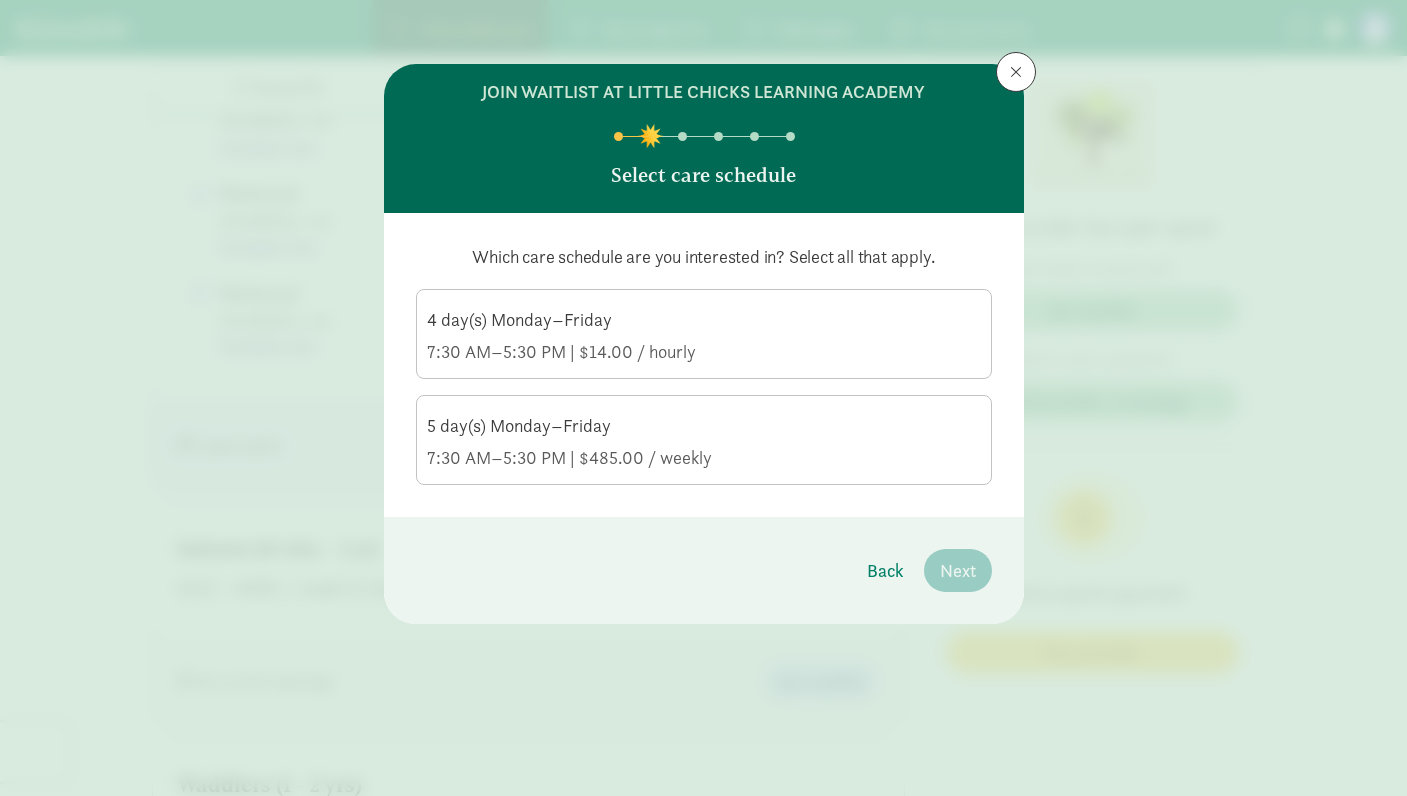 click on "7:30 AM–5:30 PM | $14.00 / hourly" 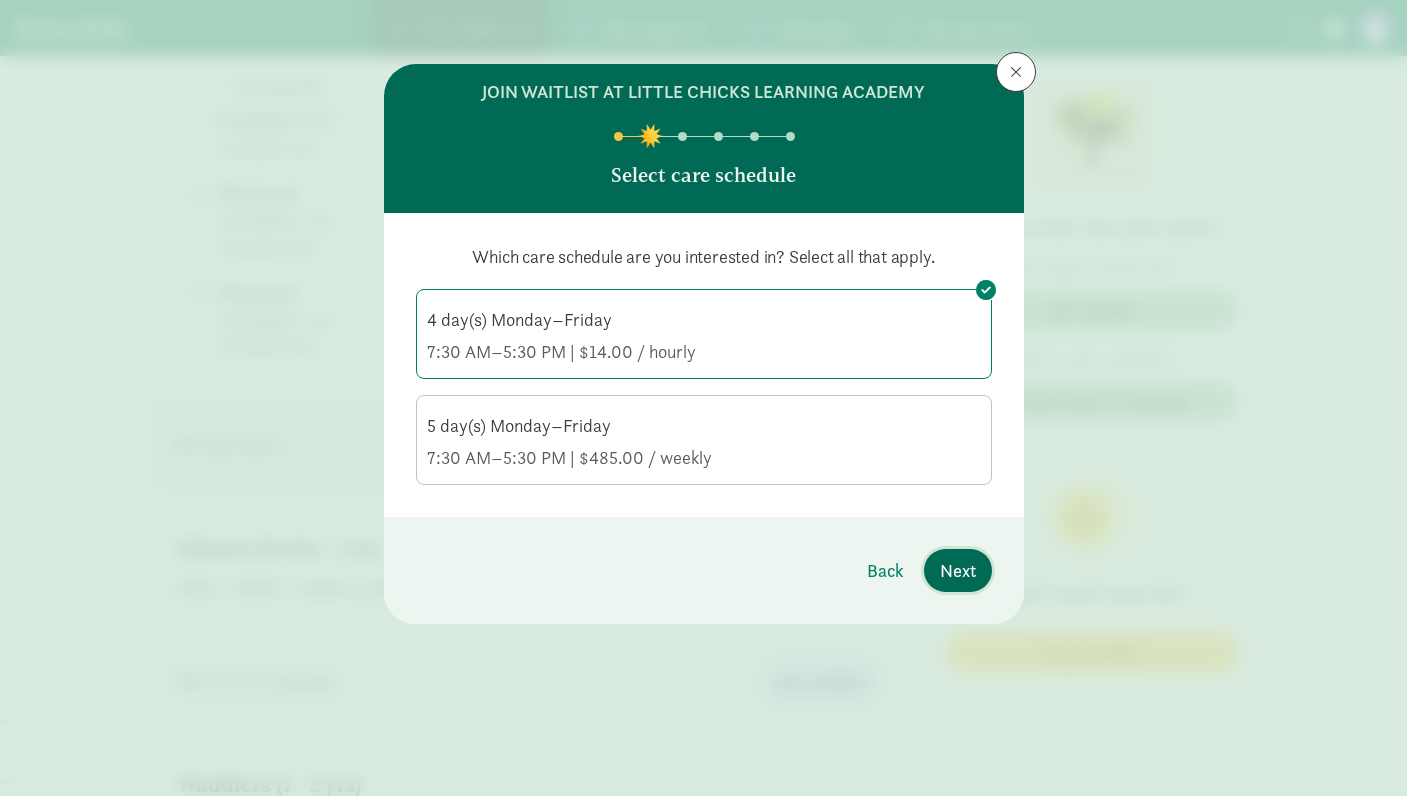 click on "Next" at bounding box center (958, 570) 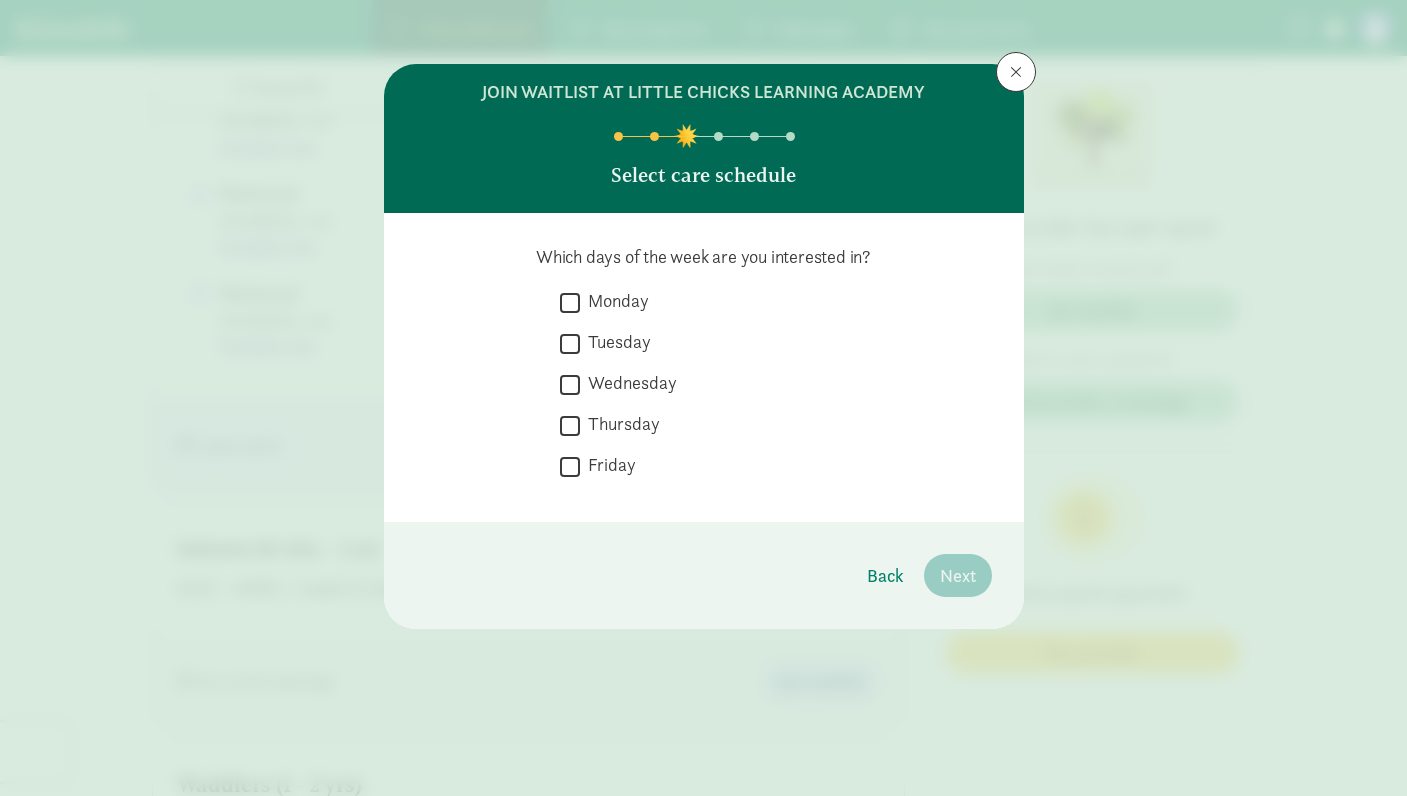 click on "Monday" at bounding box center (570, 302) 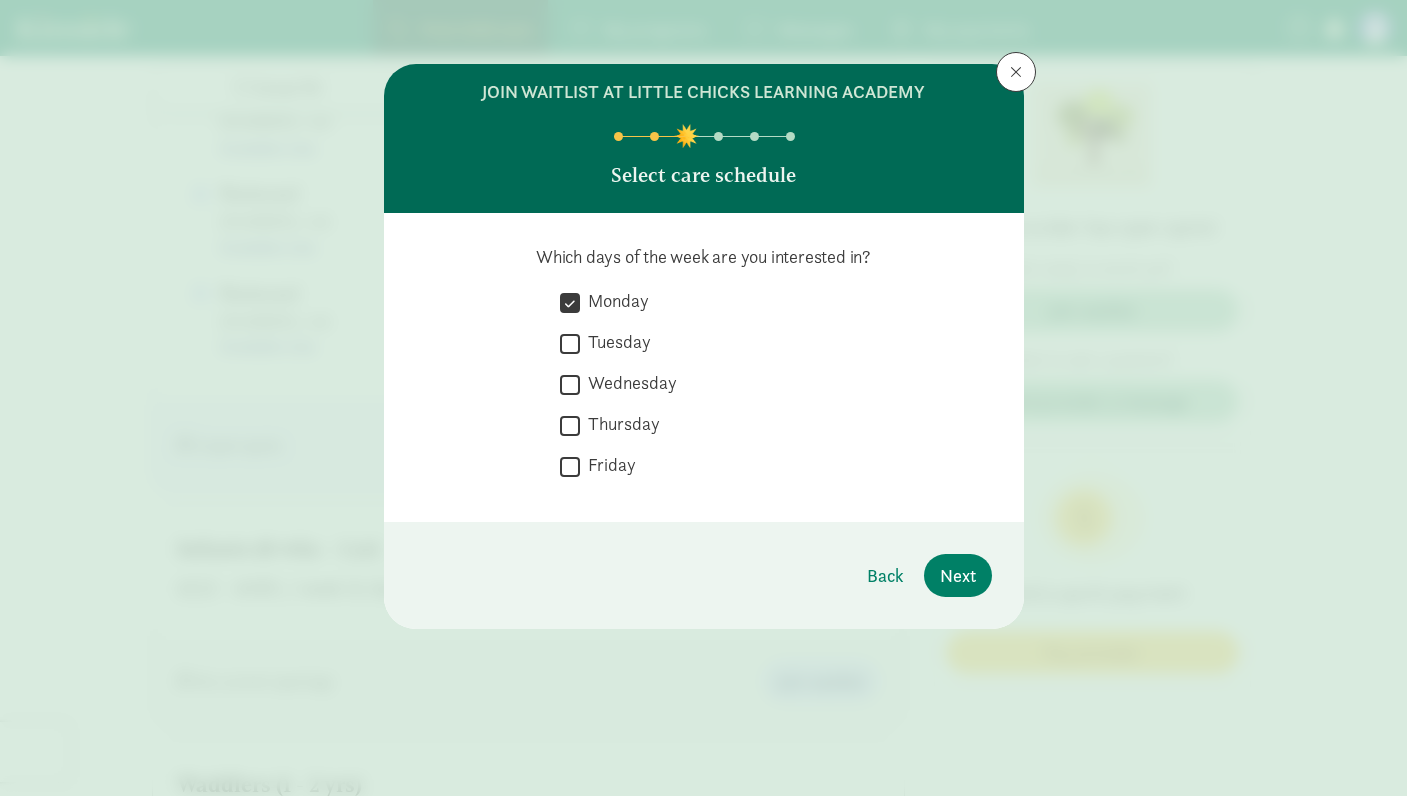 click on "Tuesday" at bounding box center (570, 343) 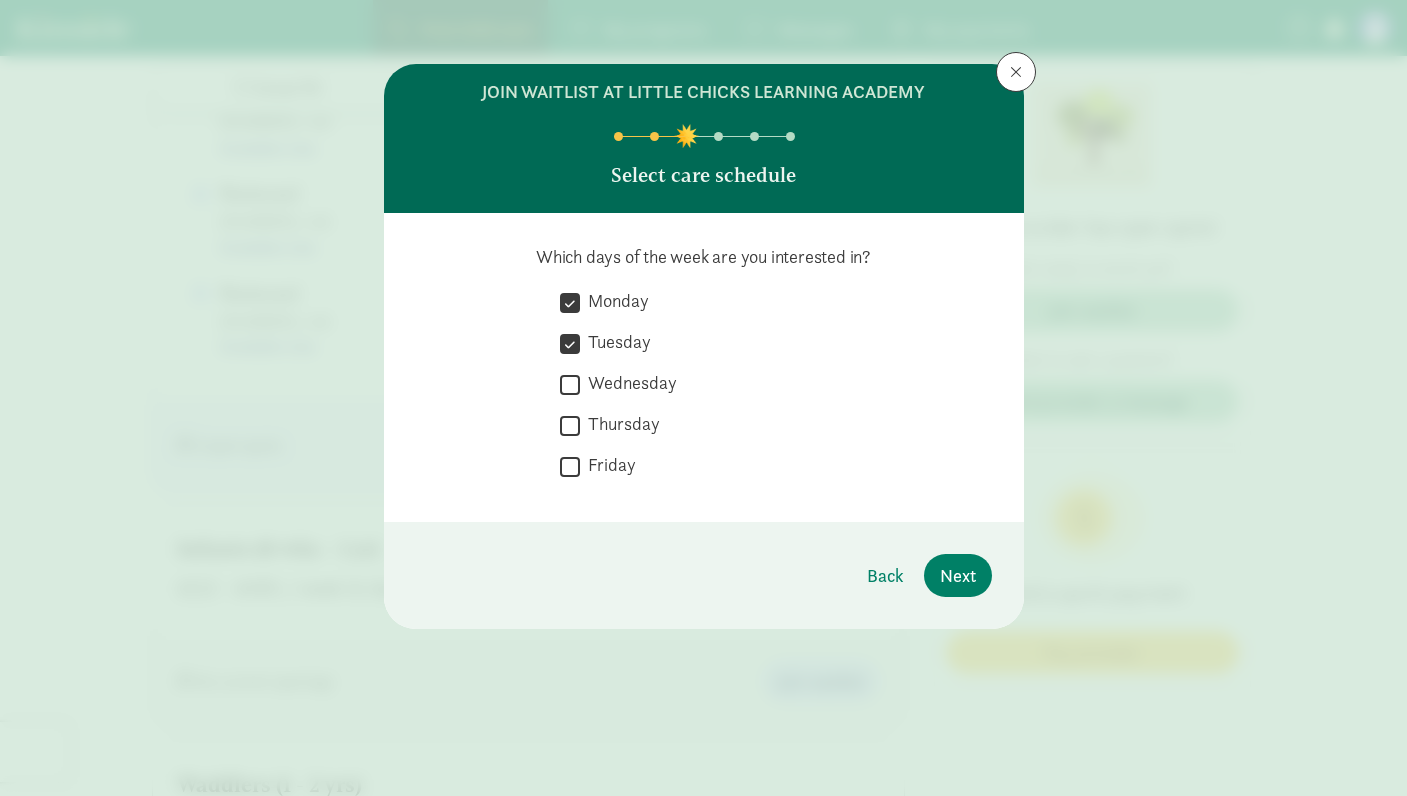 click on "Wednesday" at bounding box center (570, 384) 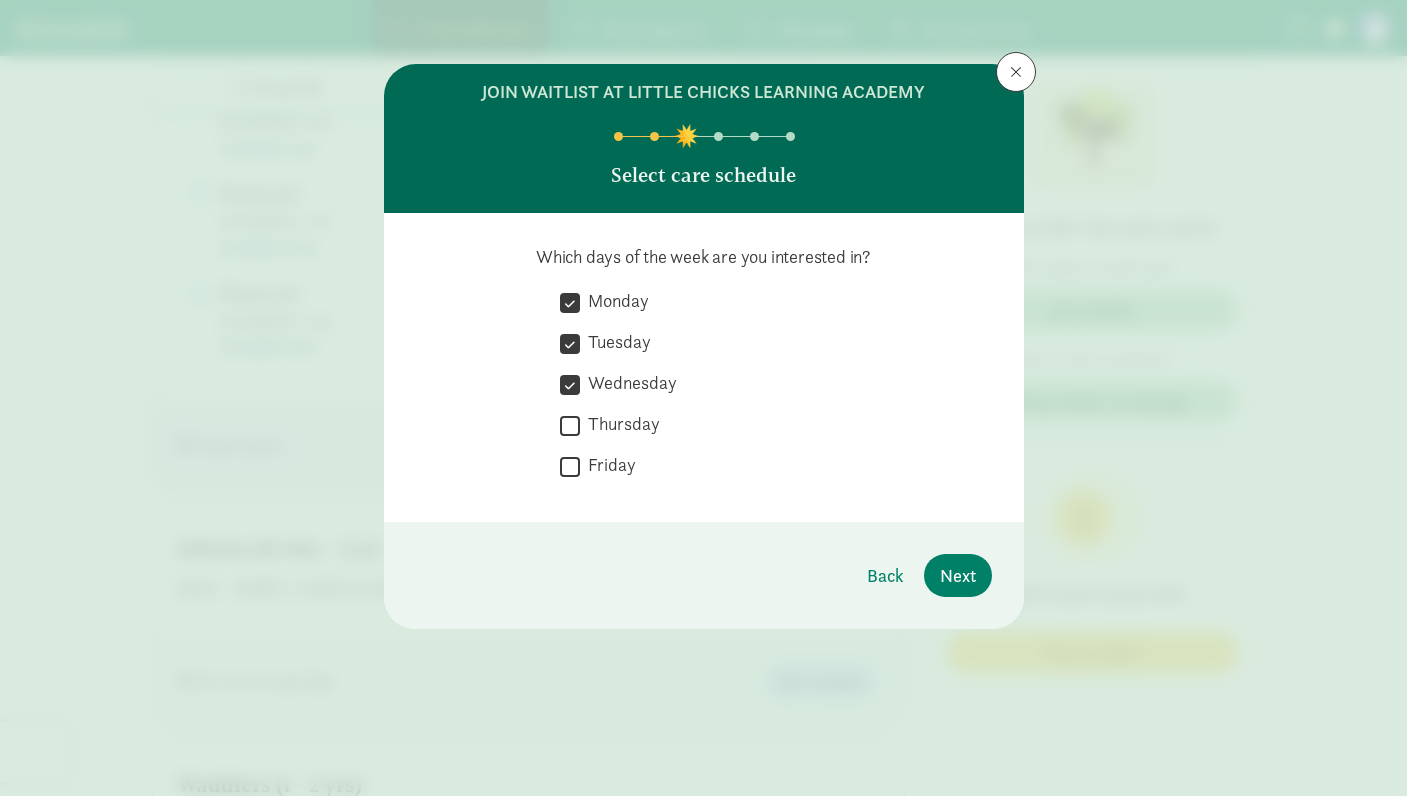 click on "Thursday" at bounding box center [570, 425] 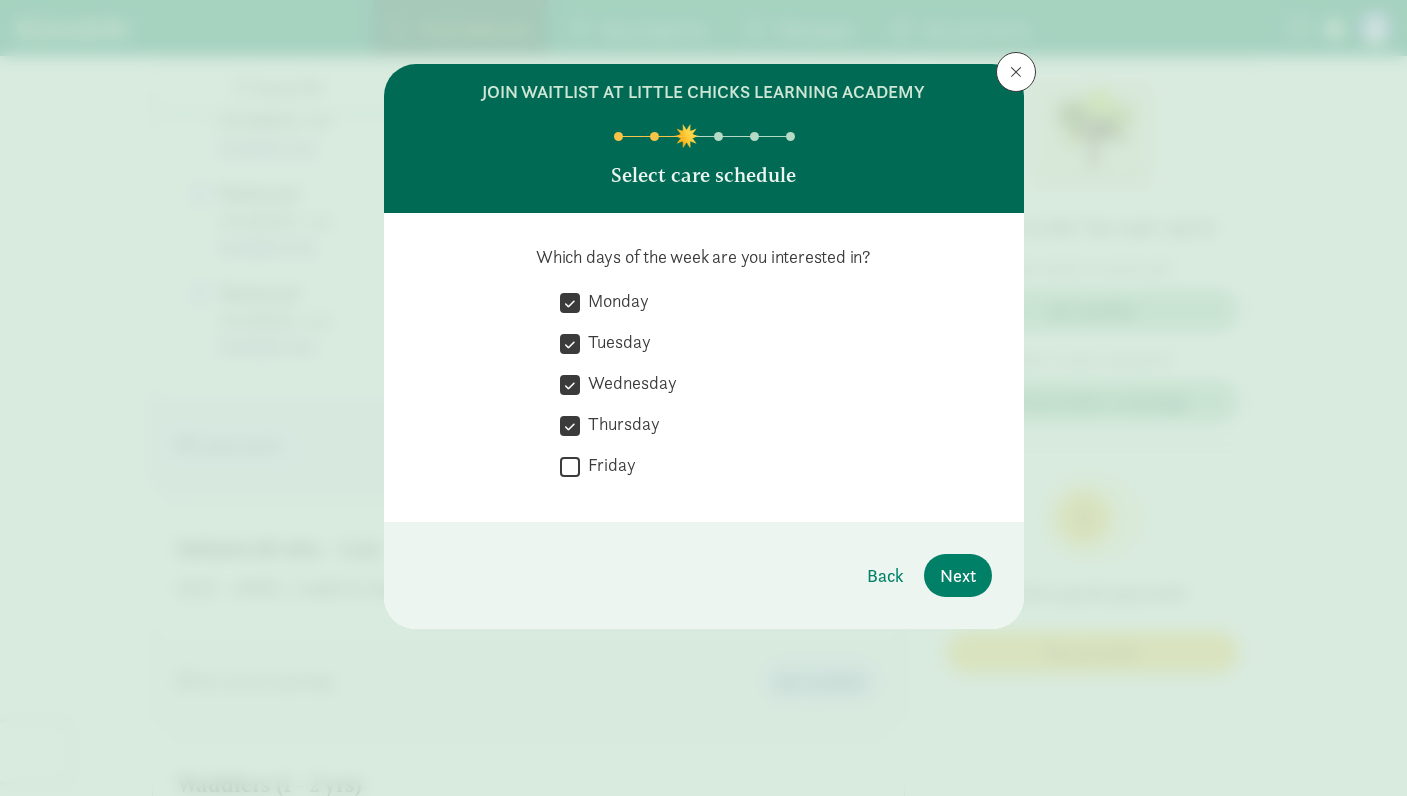 click on "Friday" at bounding box center (570, 466) 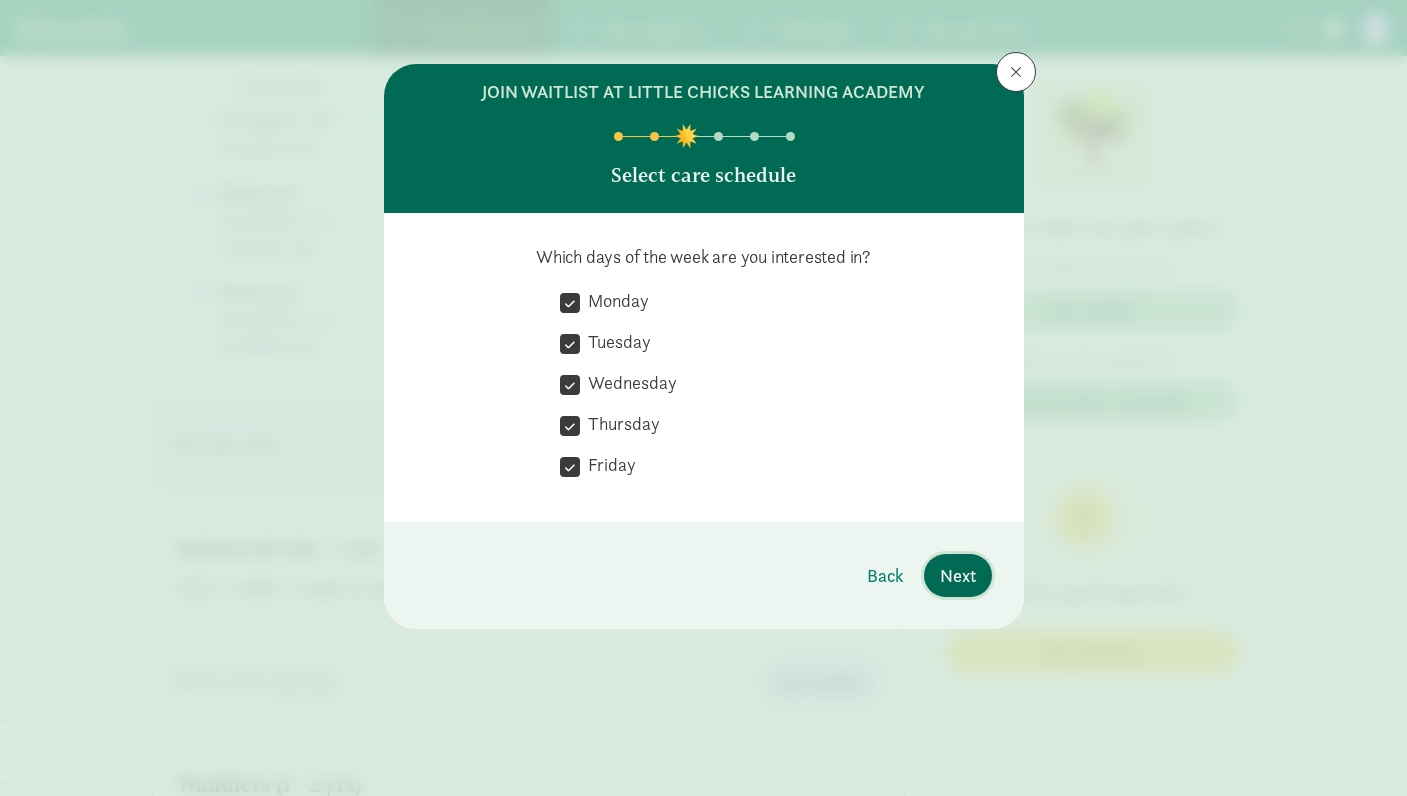 click on "Next" at bounding box center (958, 575) 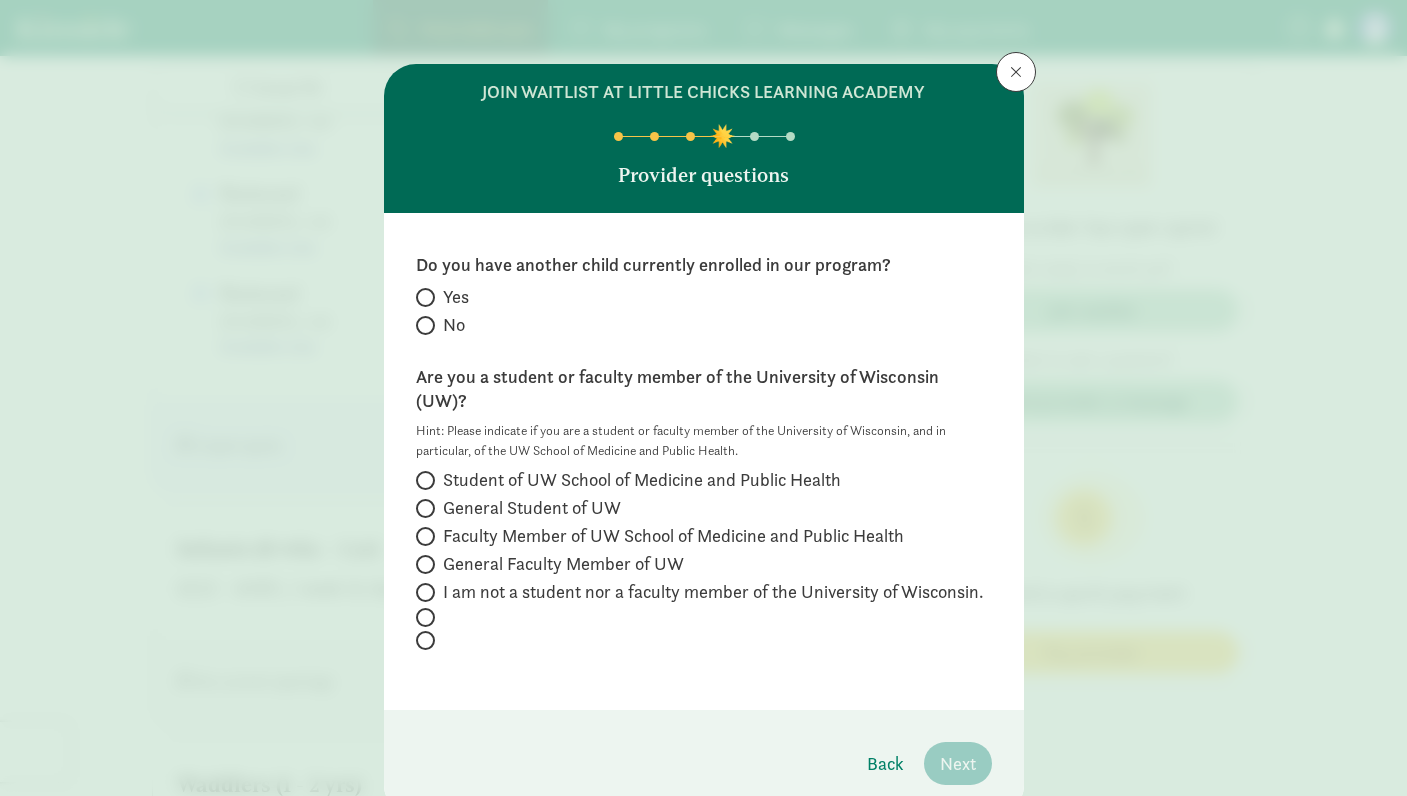 click on "No" at bounding box center [454, 325] 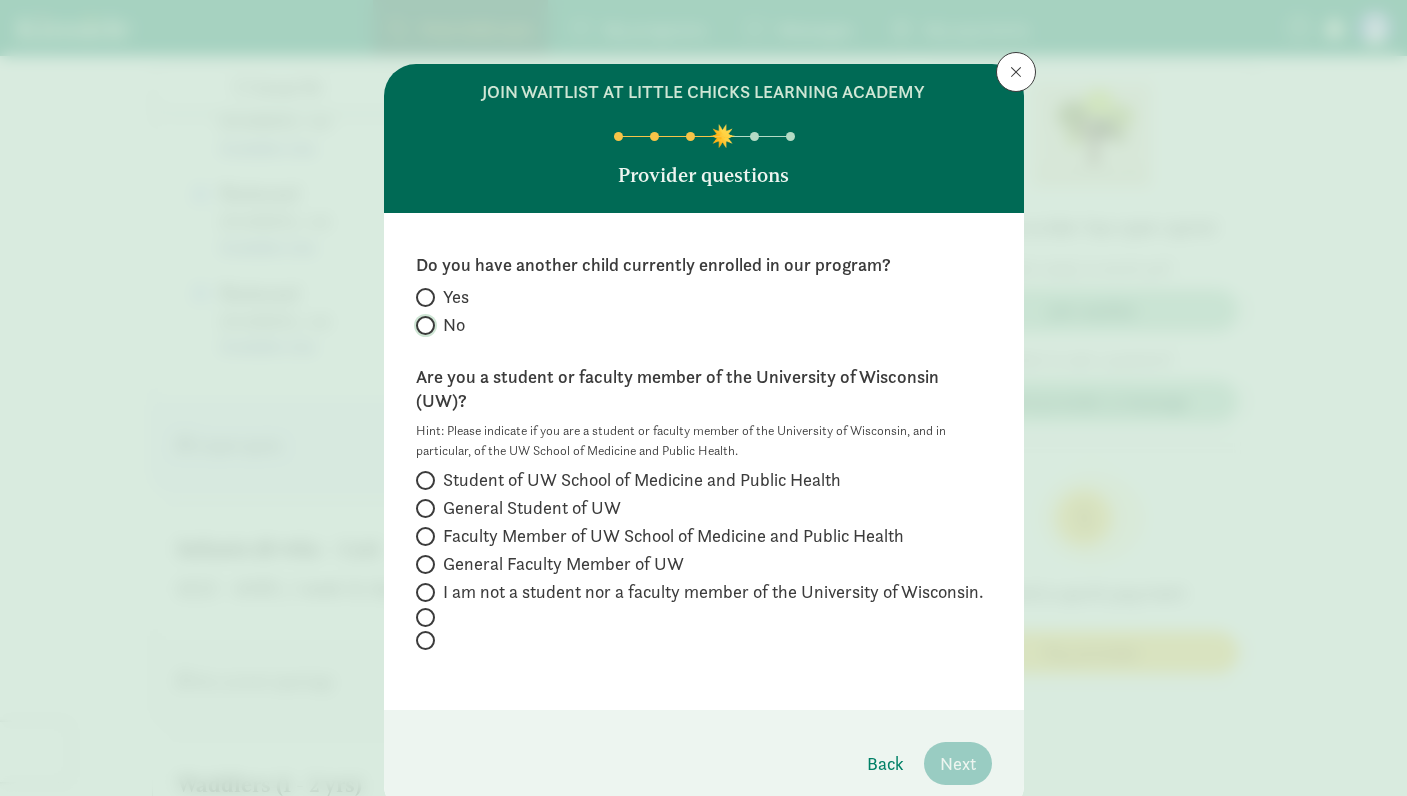 click on "No" at bounding box center (422, 325) 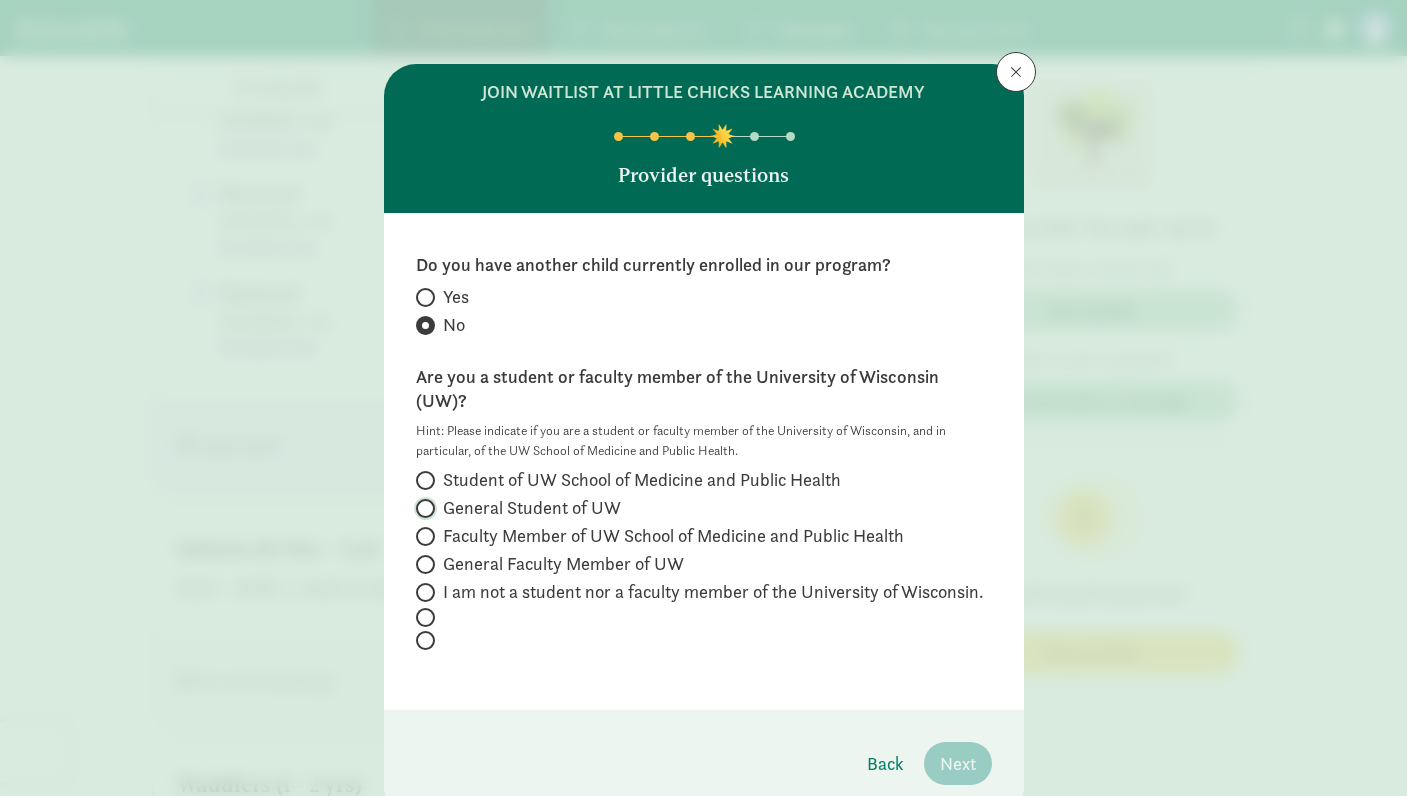 click on "General Student of UW" at bounding box center (422, 508) 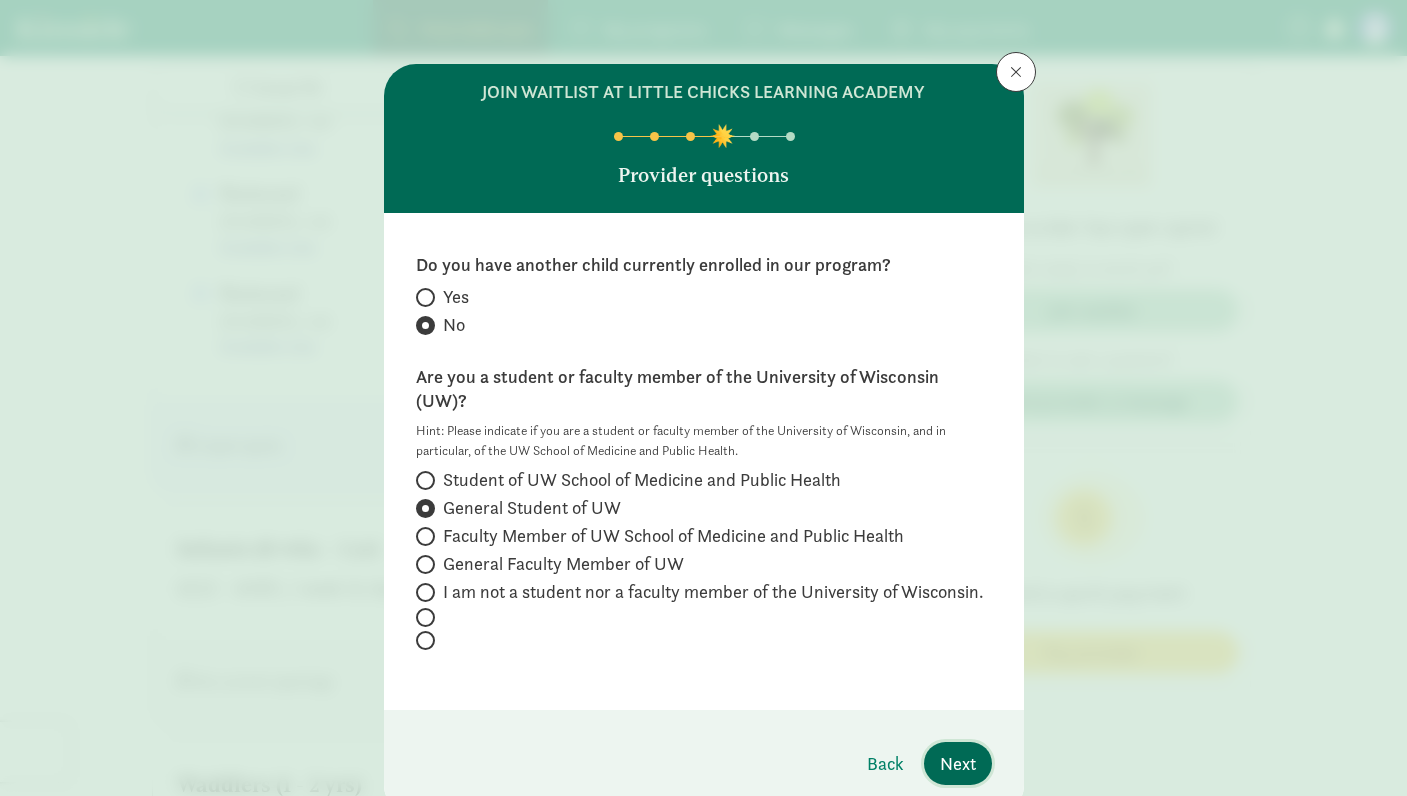 click on "Next" at bounding box center (958, 763) 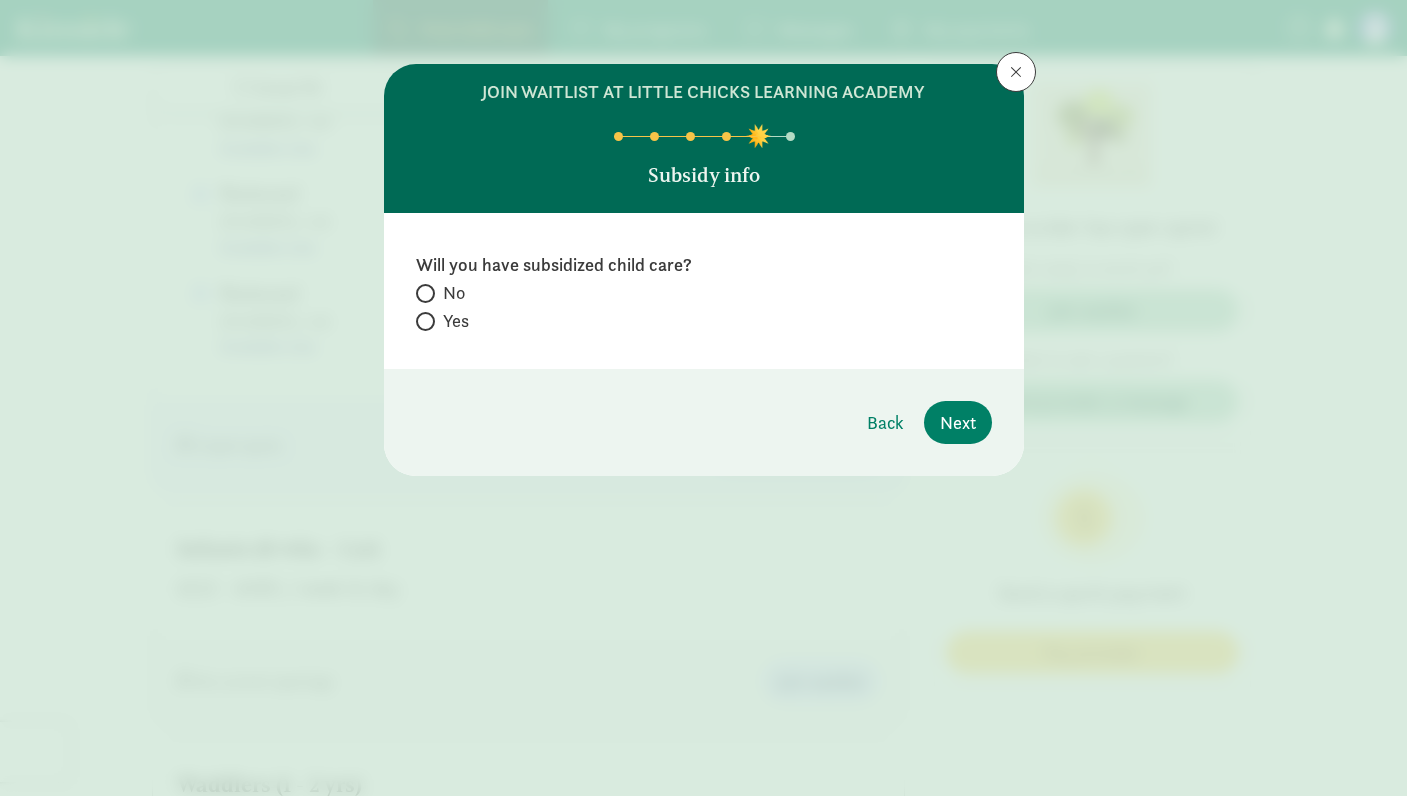 click on "Yes" at bounding box center (456, 321) 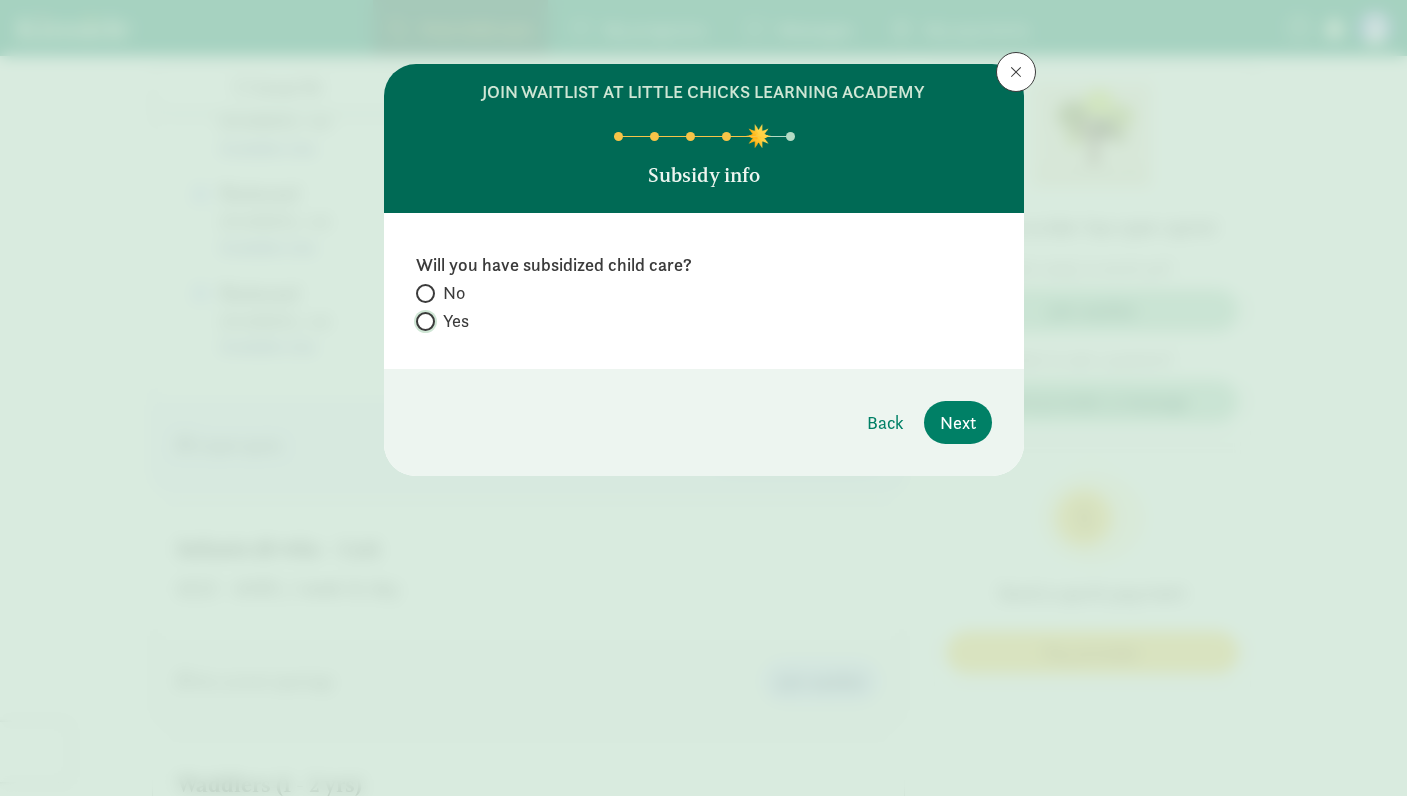 click on "Yes" at bounding box center (422, 321) 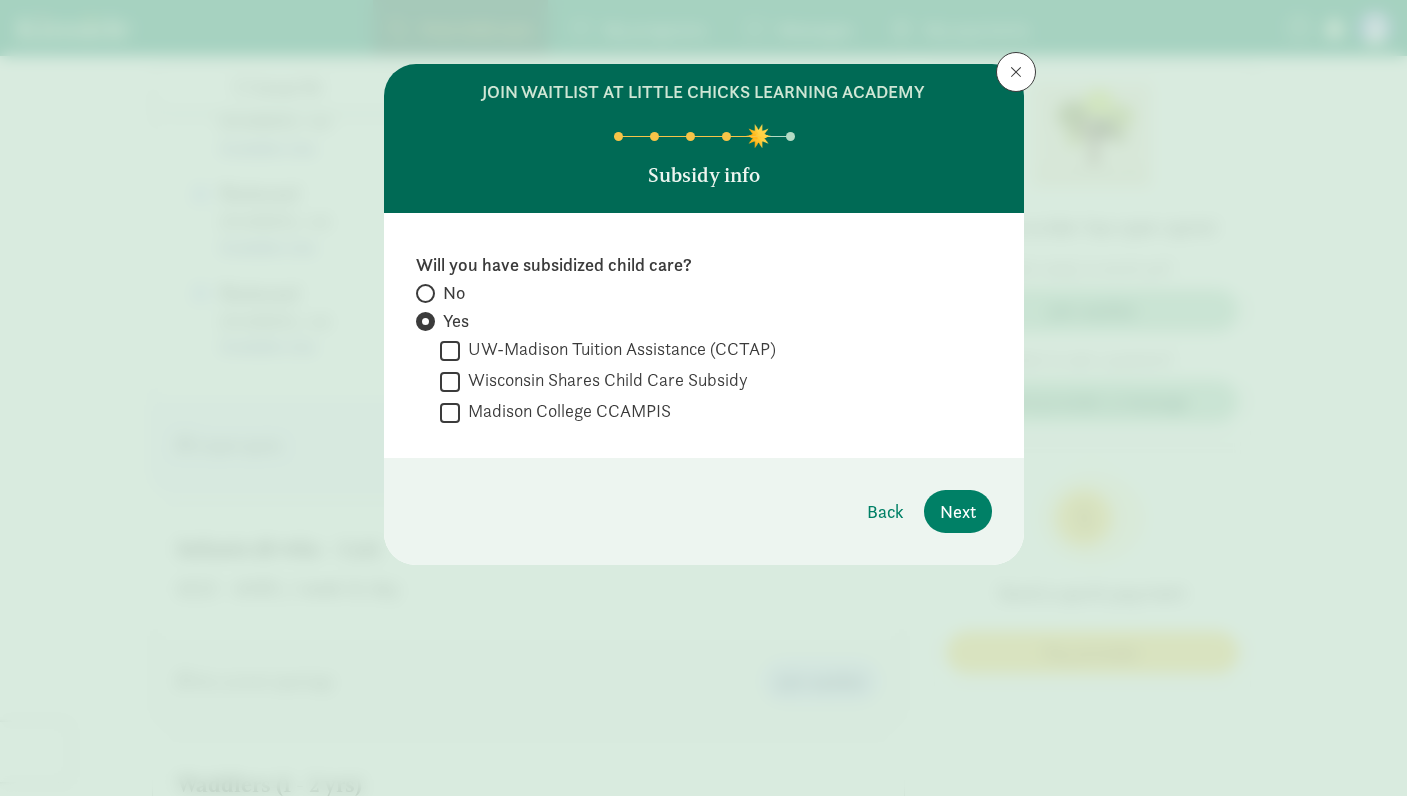 click at bounding box center [425, 293] 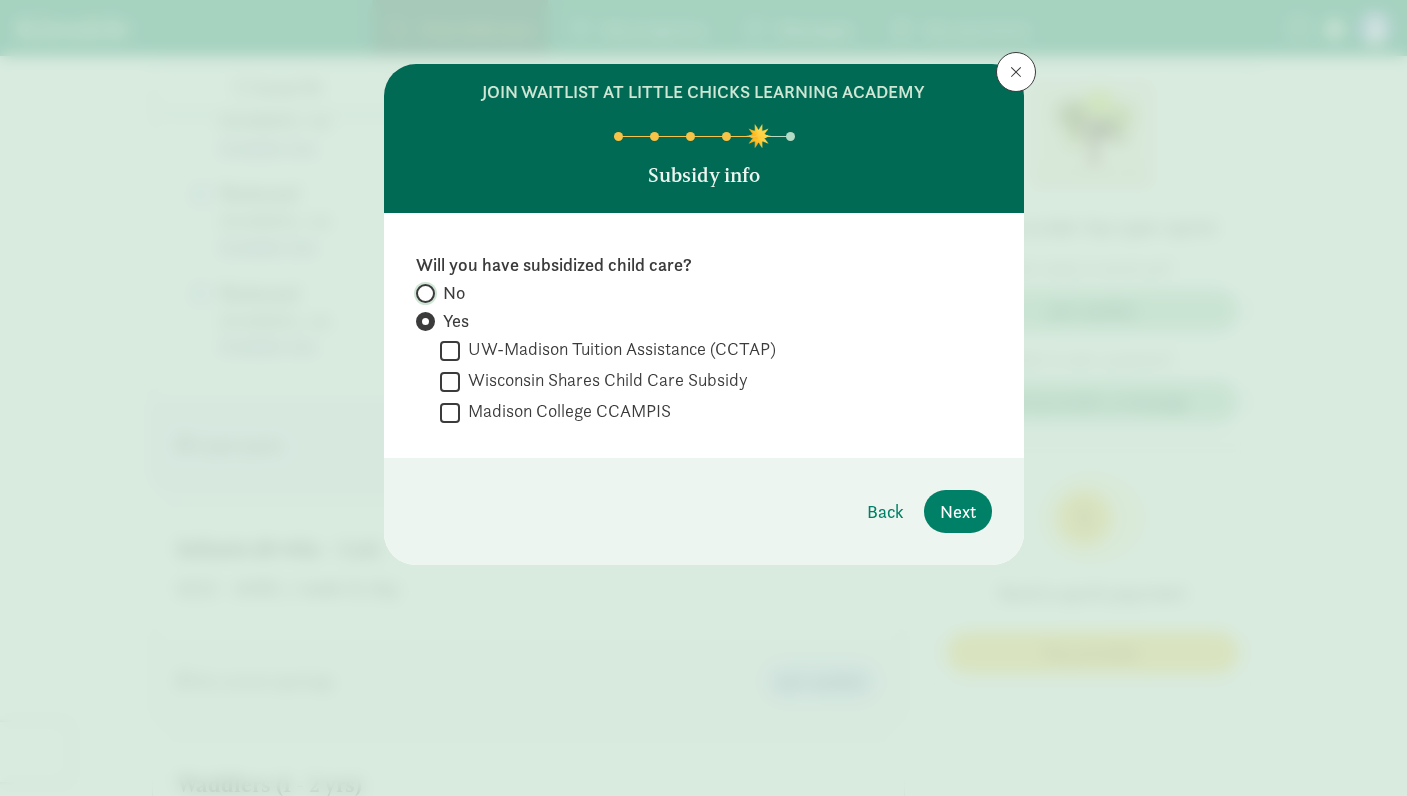 click on "No" at bounding box center [422, 293] 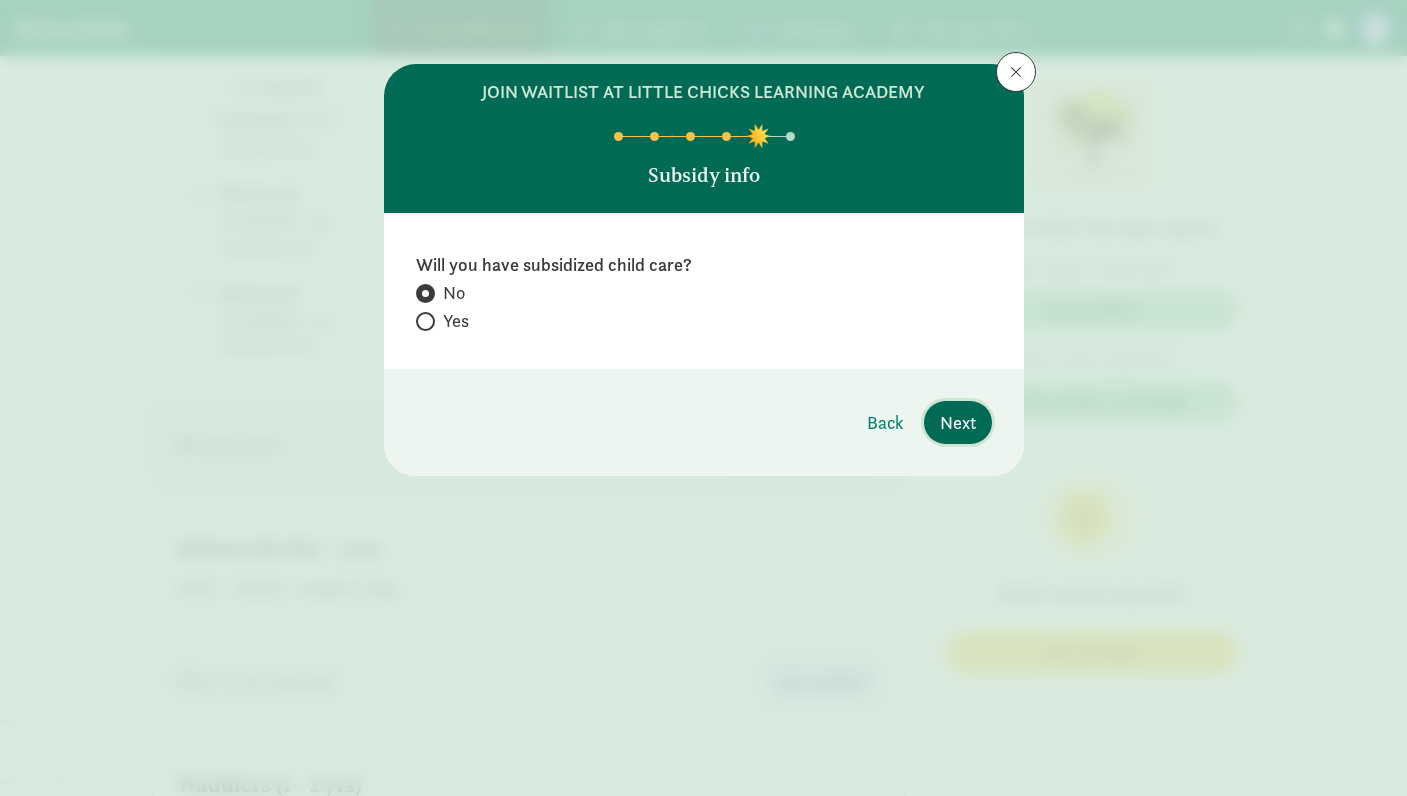click on "Next" at bounding box center [958, 422] 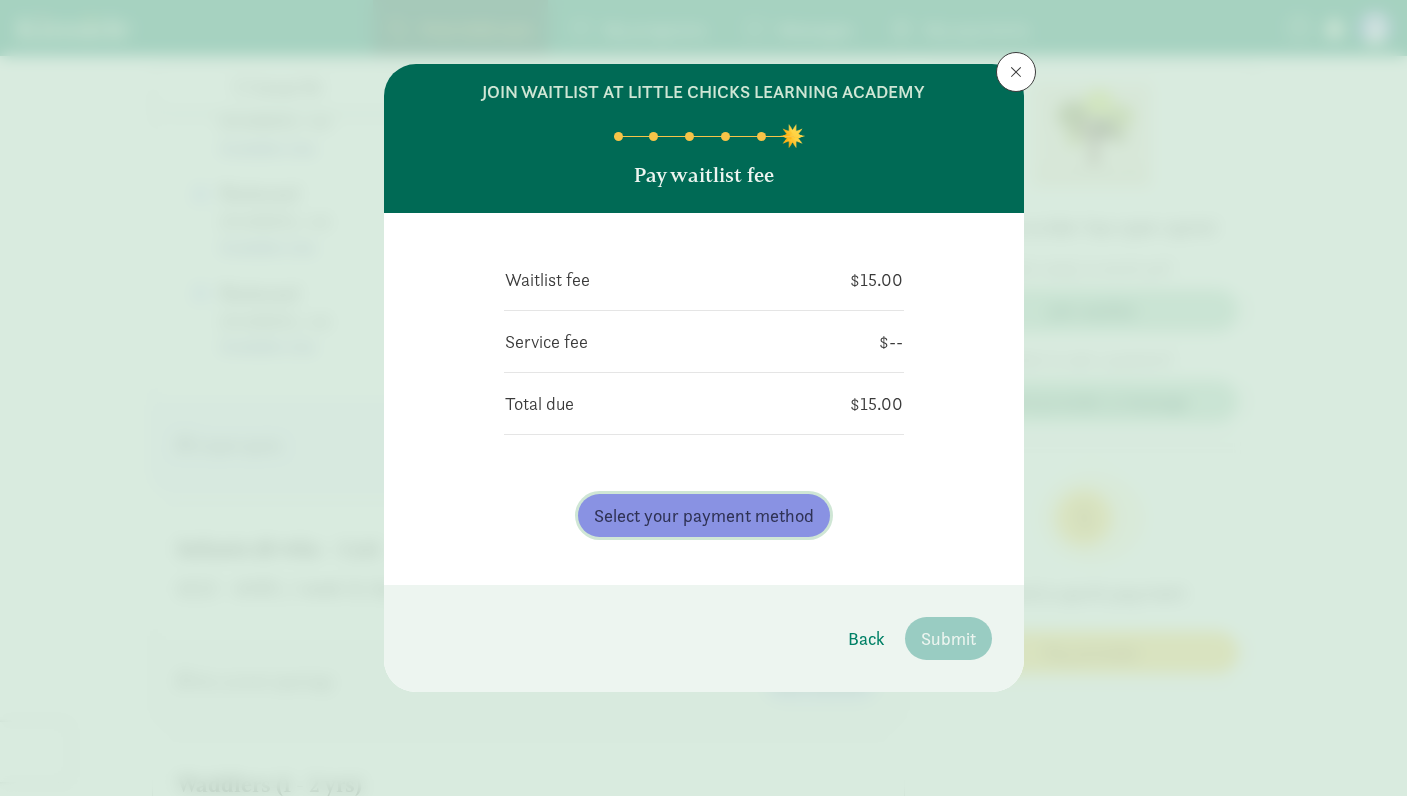 click on "Select your payment method" at bounding box center (704, 515) 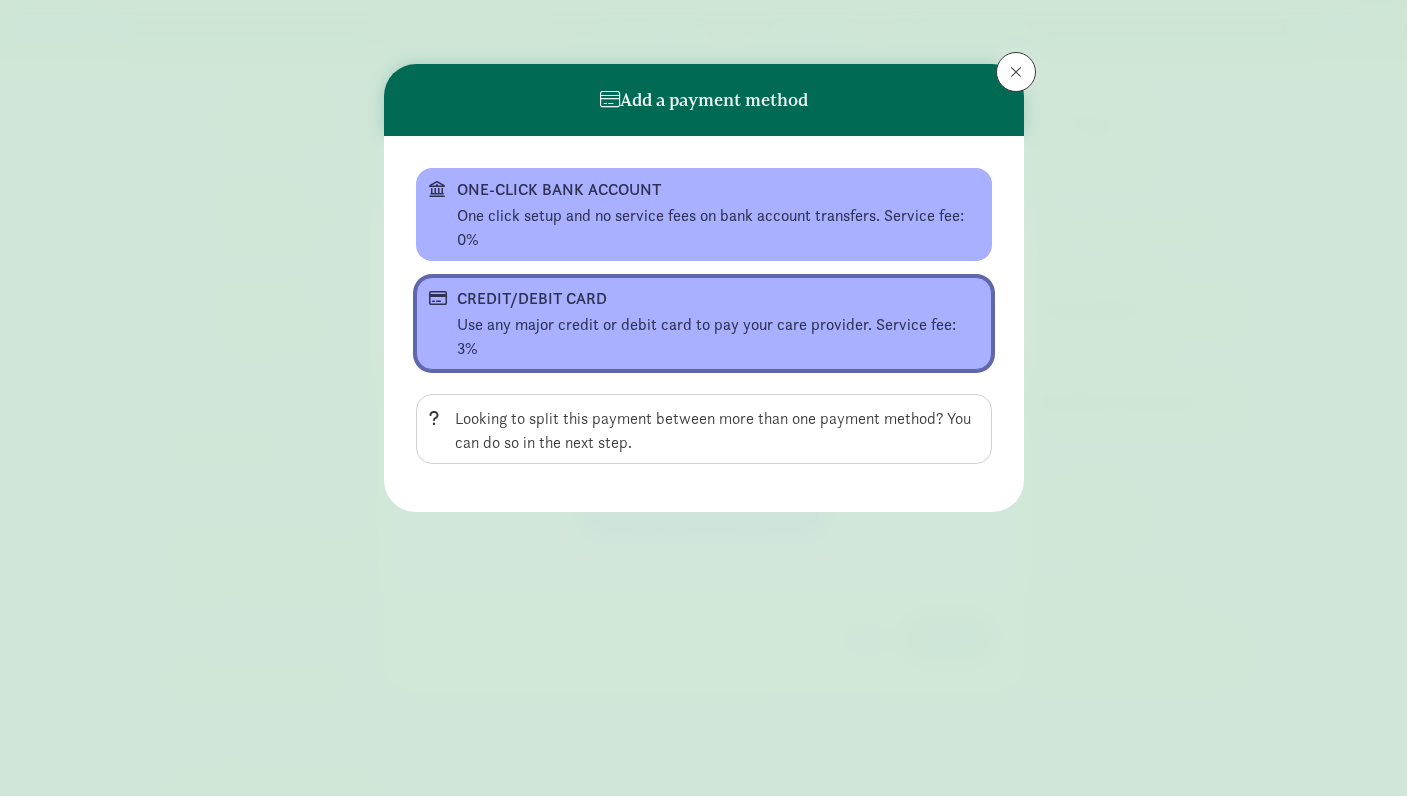 click on "Use any major credit or debit card to pay your care provider. Service fee: 3%" at bounding box center (718, 337) 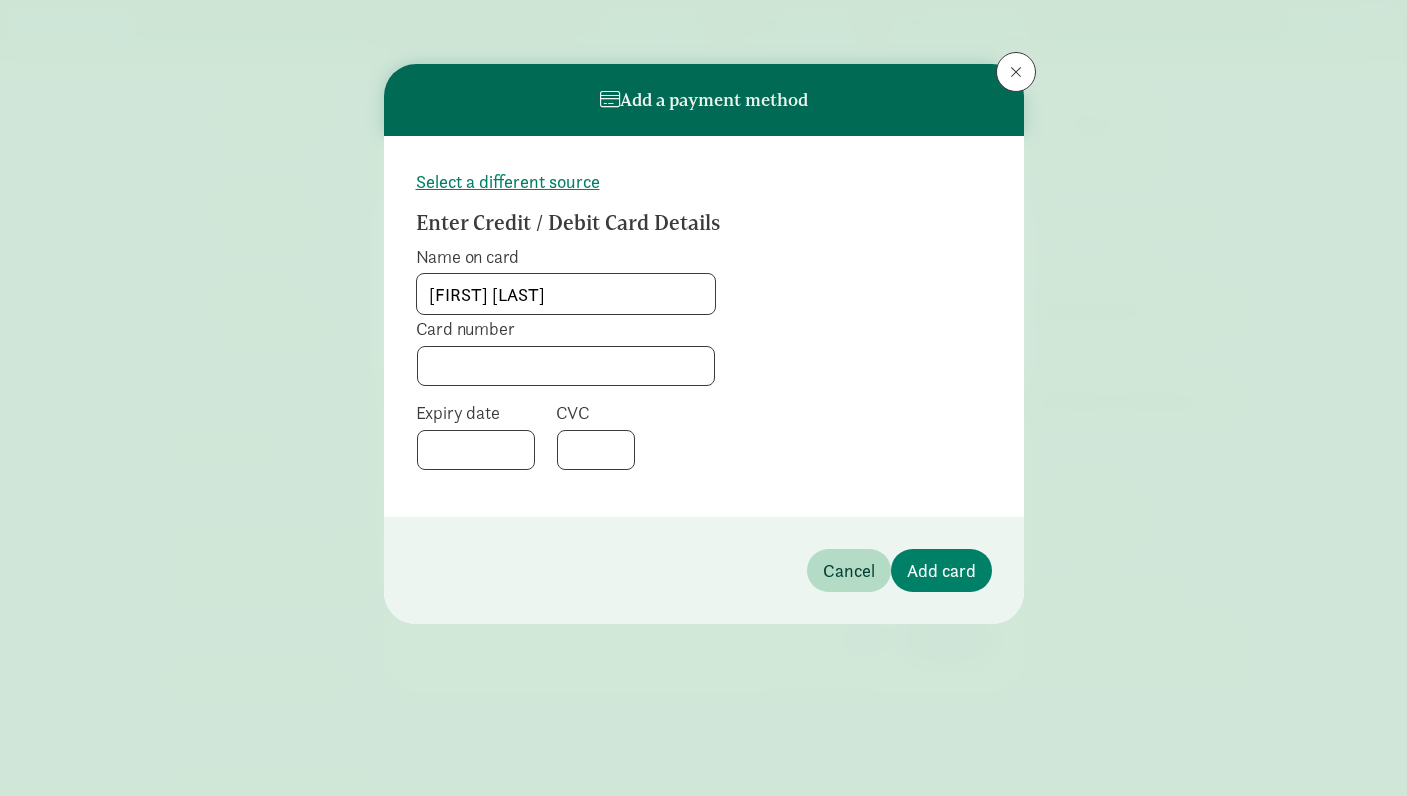 type on "Kathryn Holihan" 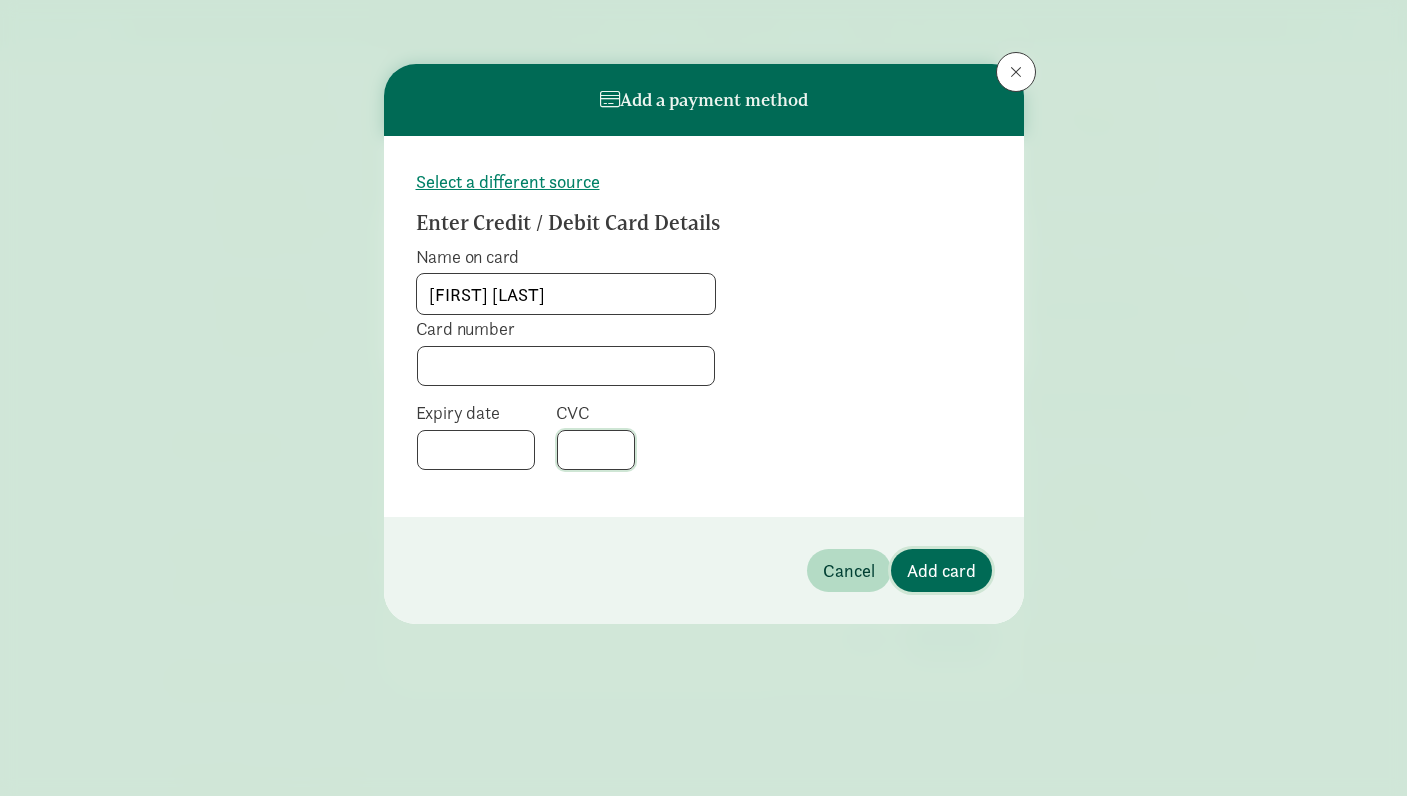 click on "Add card" at bounding box center (941, 570) 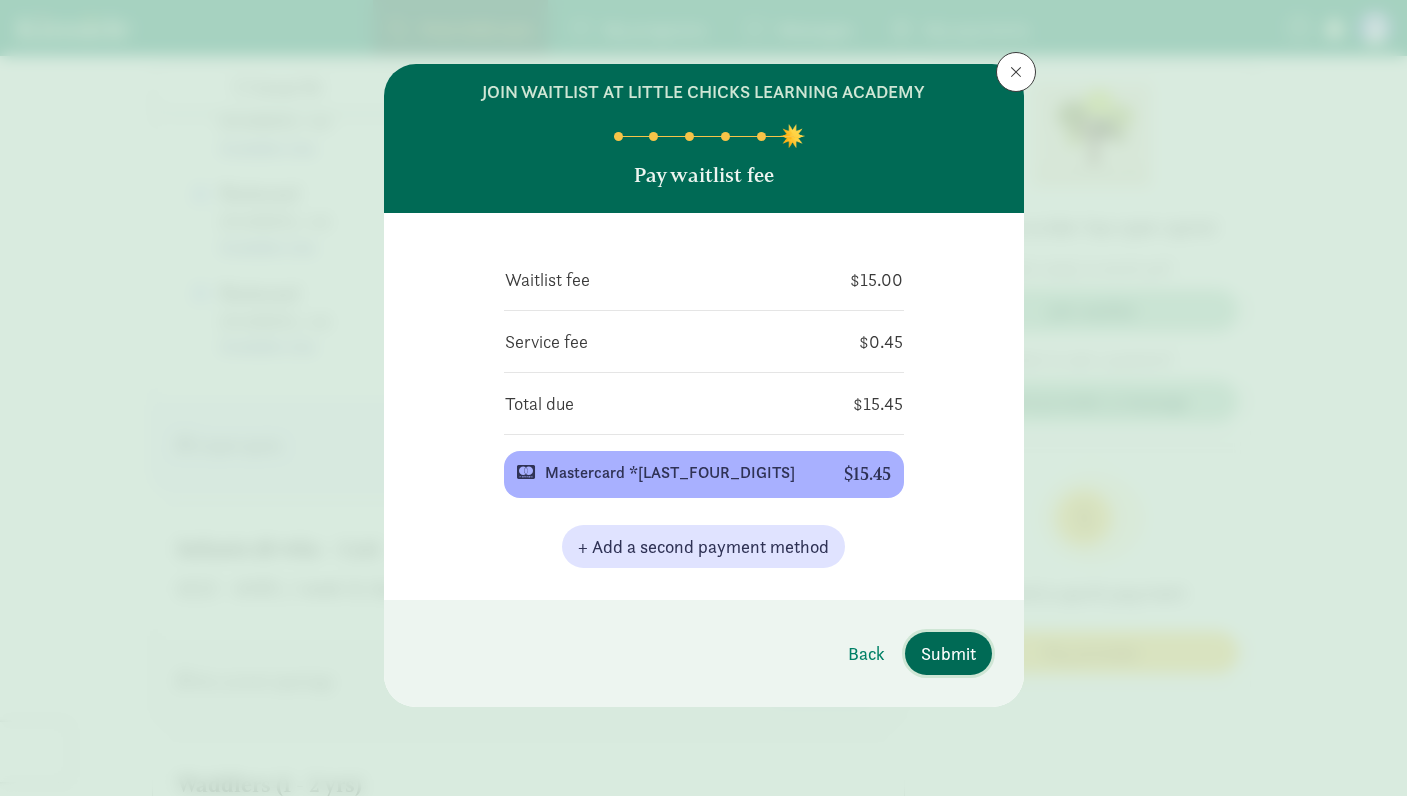 click on "Submit" at bounding box center [948, 653] 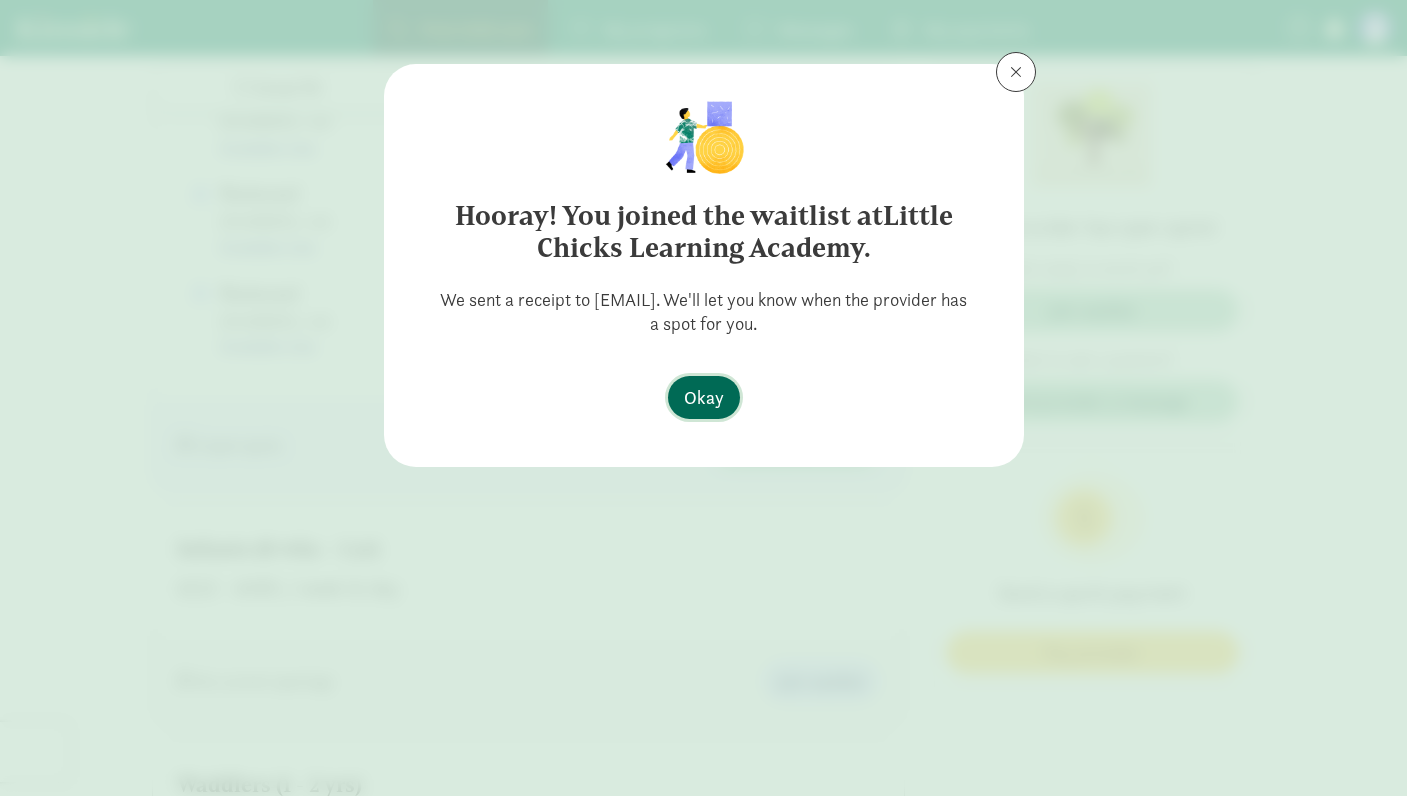 click on "Okay" at bounding box center [704, 397] 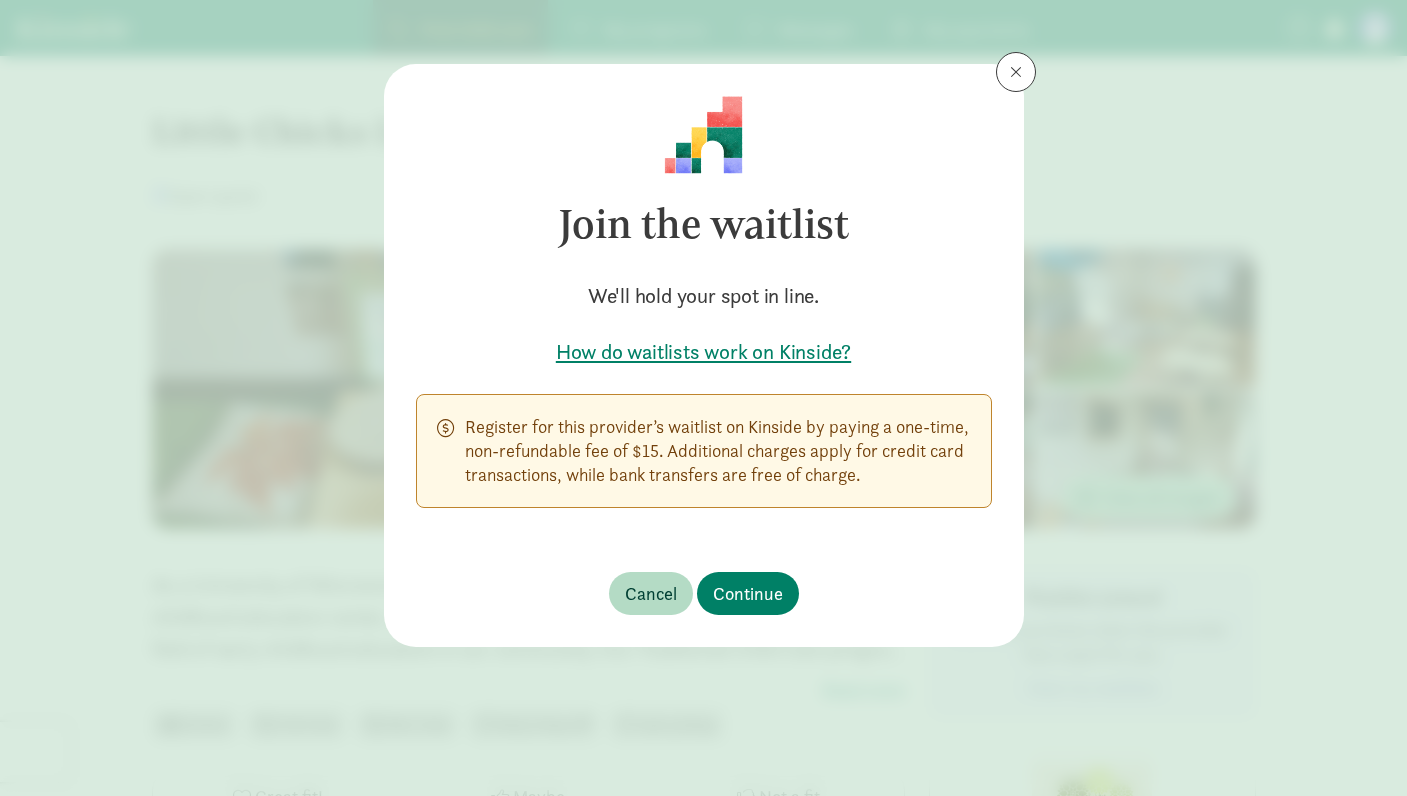 scroll, scrollTop: 0, scrollLeft: 0, axis: both 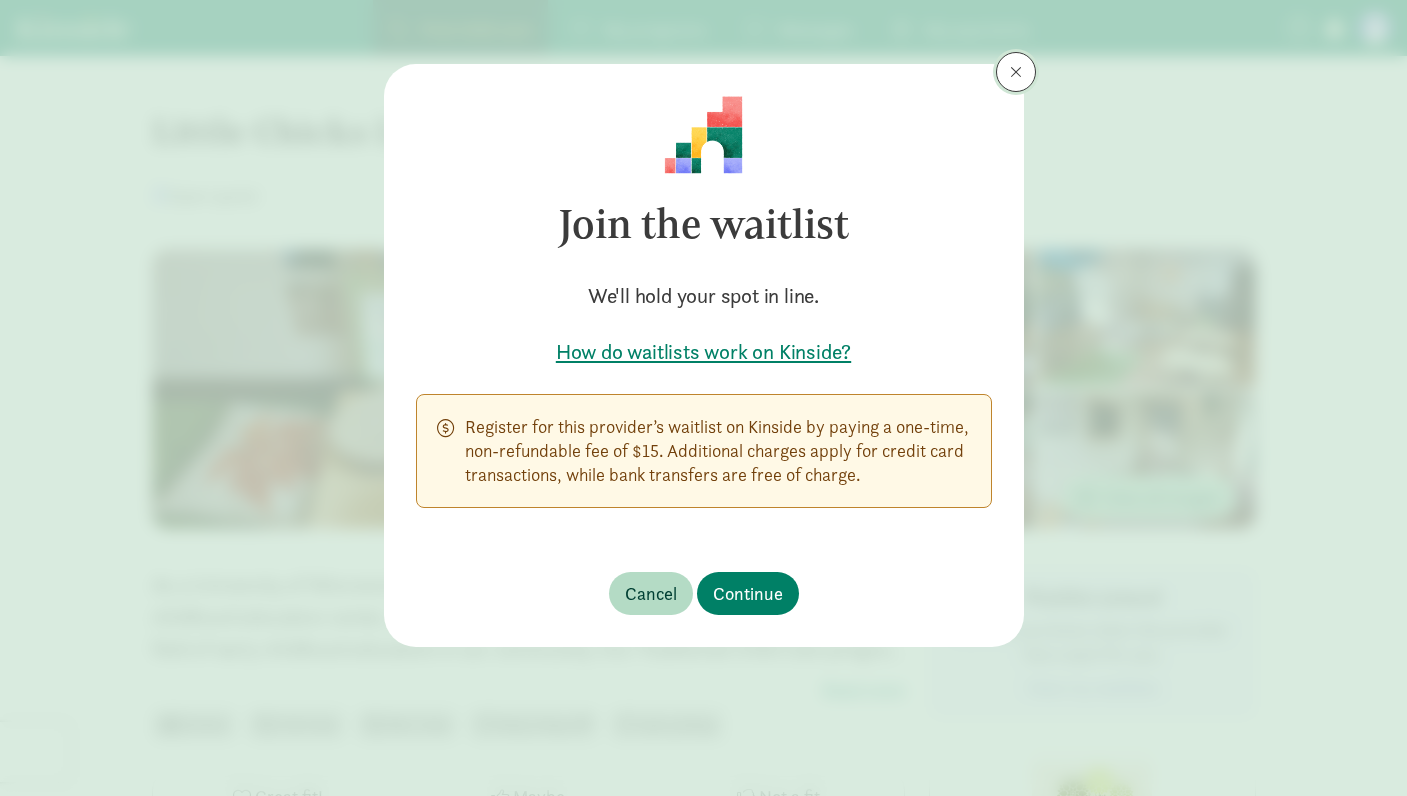 click at bounding box center (1016, 72) 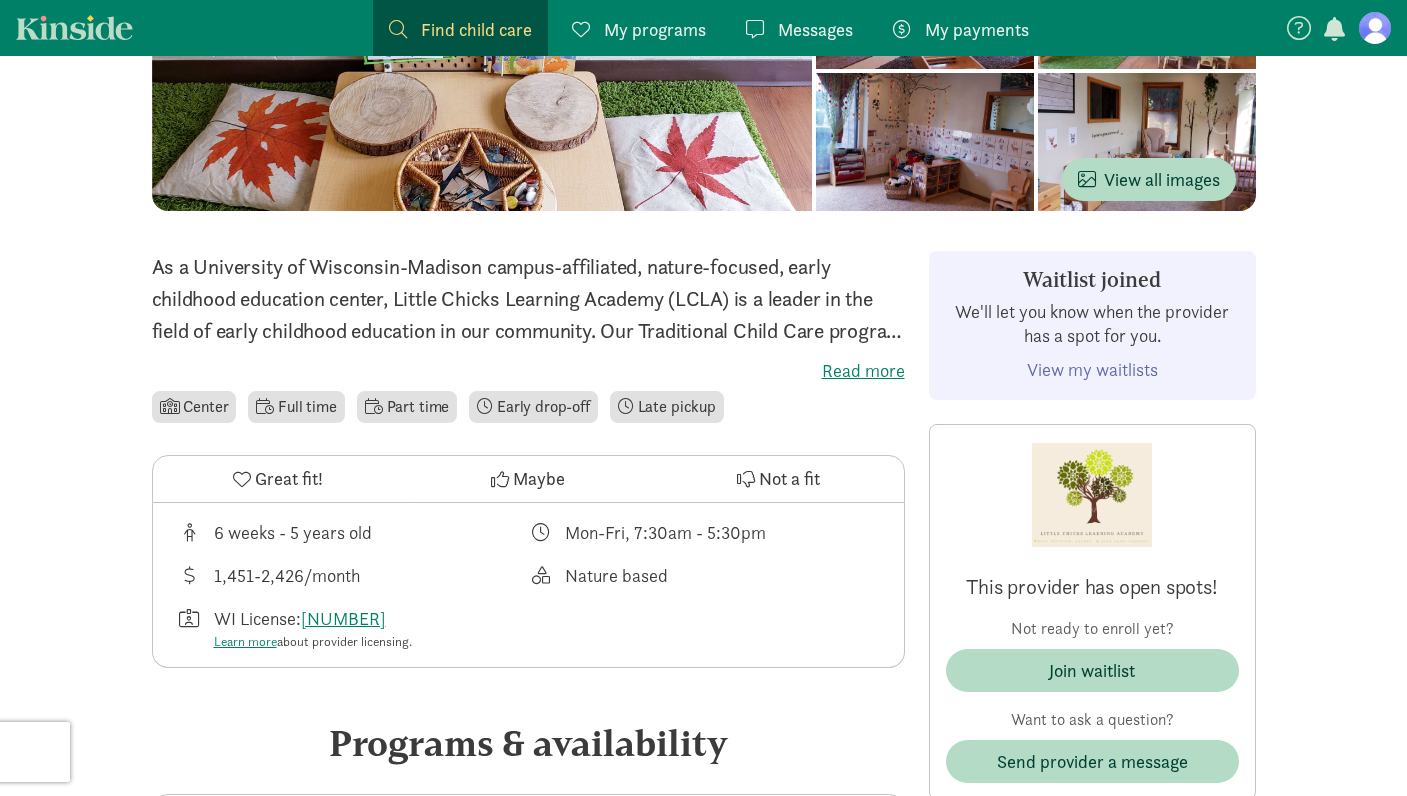 scroll, scrollTop: 0, scrollLeft: 0, axis: both 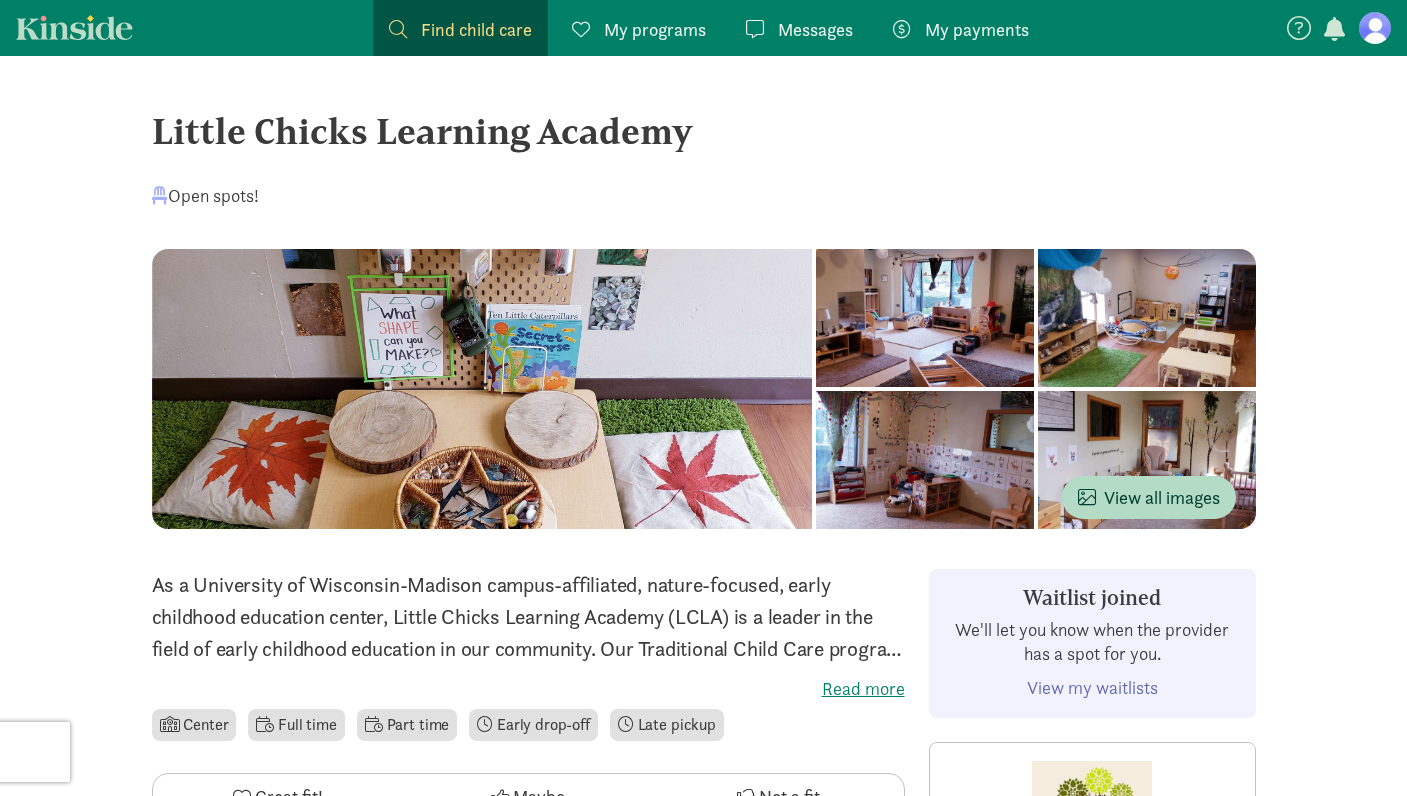 click on "My programs" at bounding box center [655, 29] 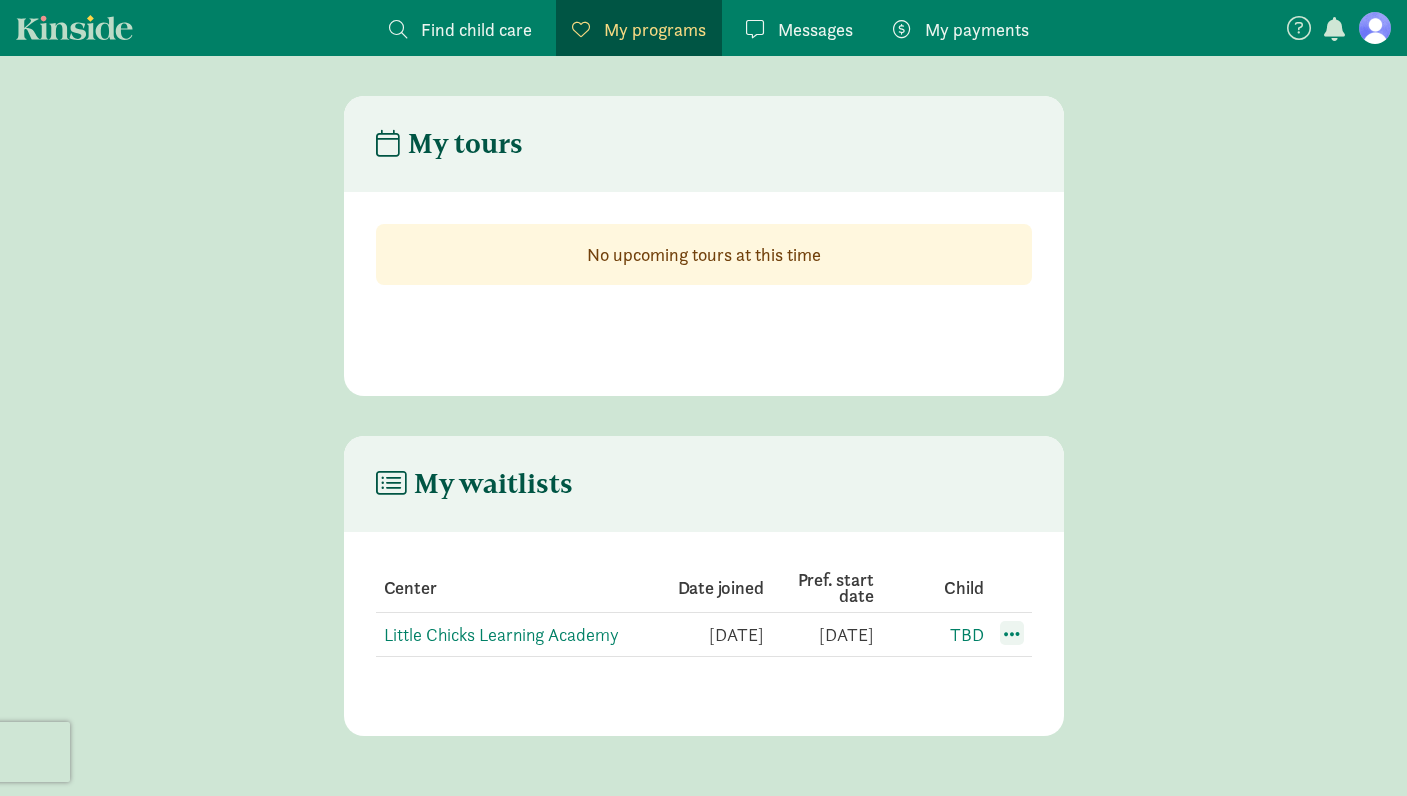 click 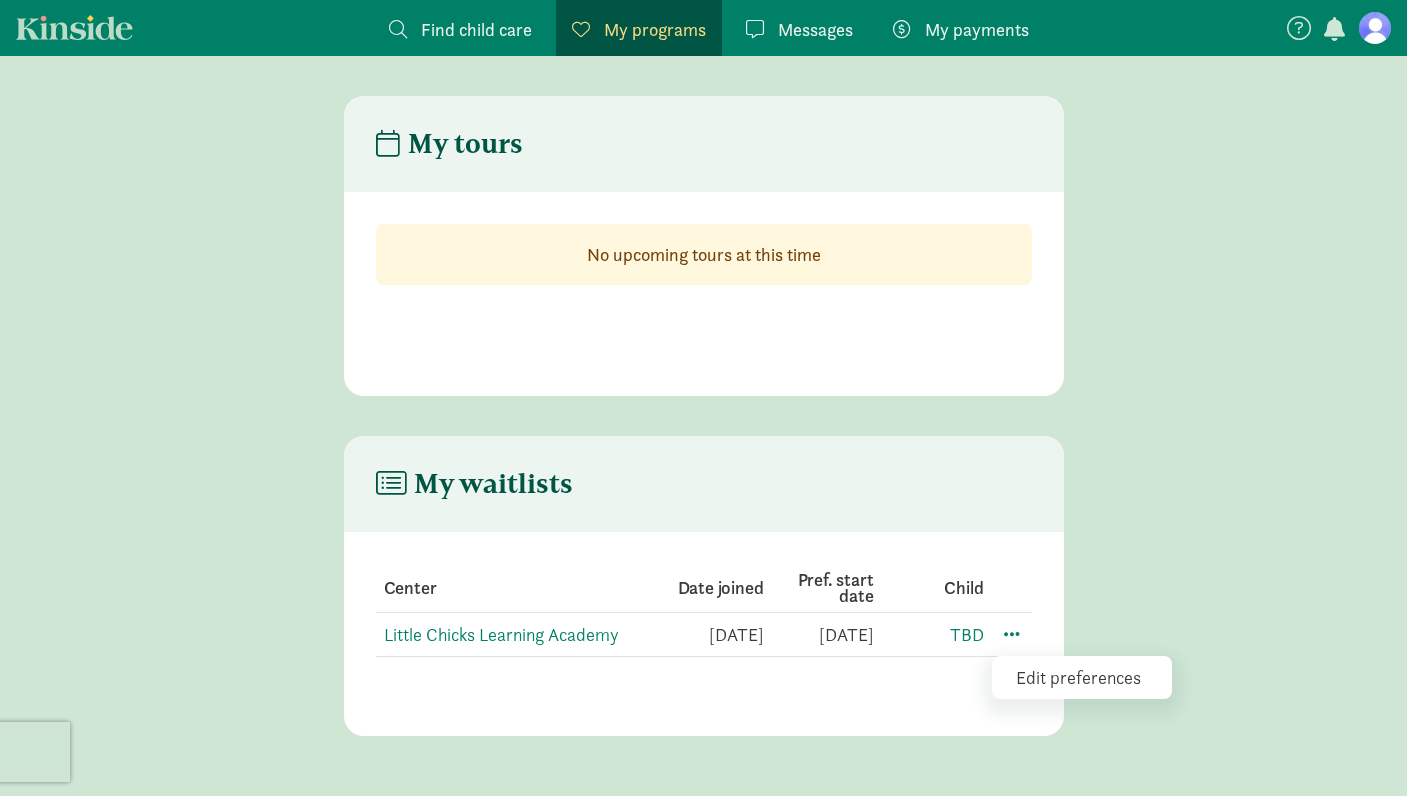 click on "Edit preferences" 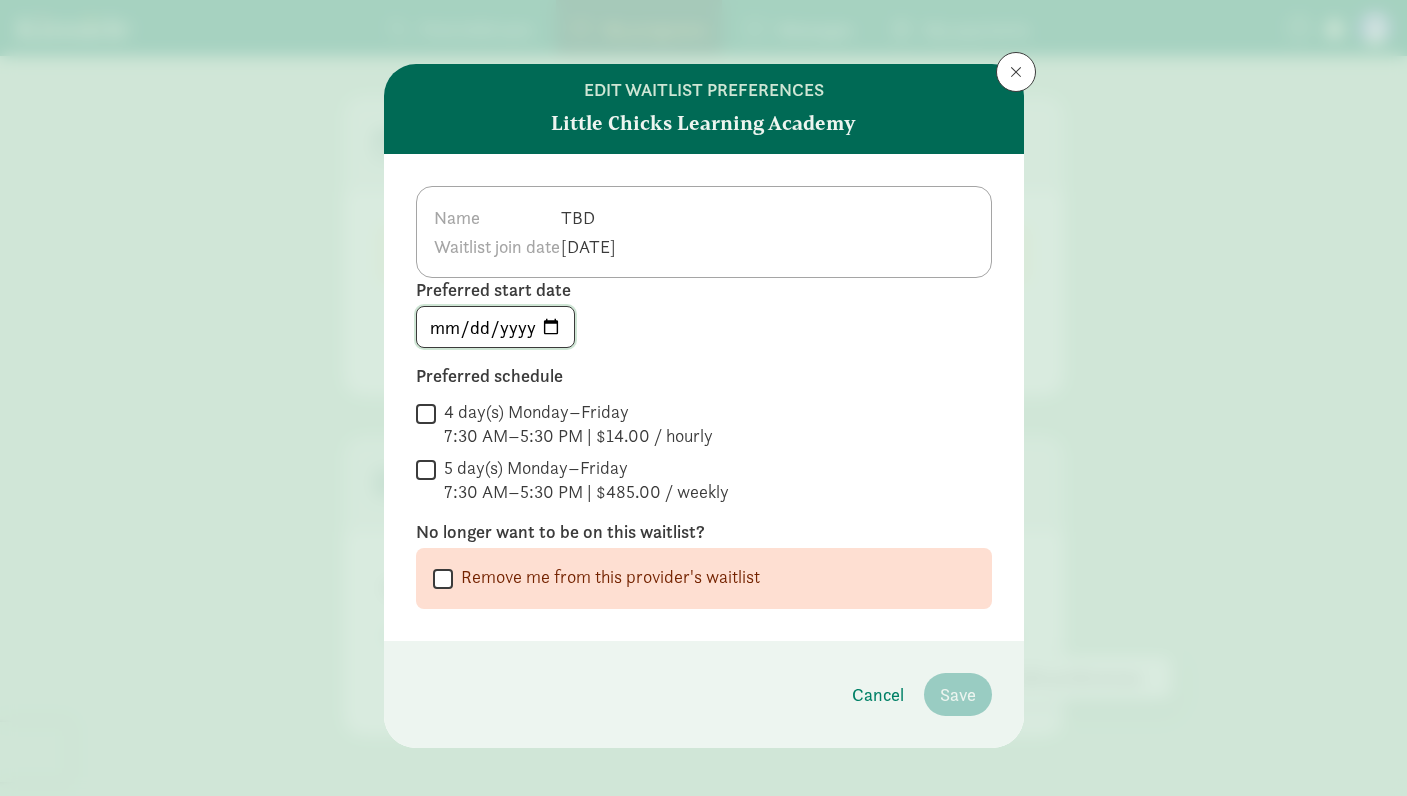 click on "[DATE]" 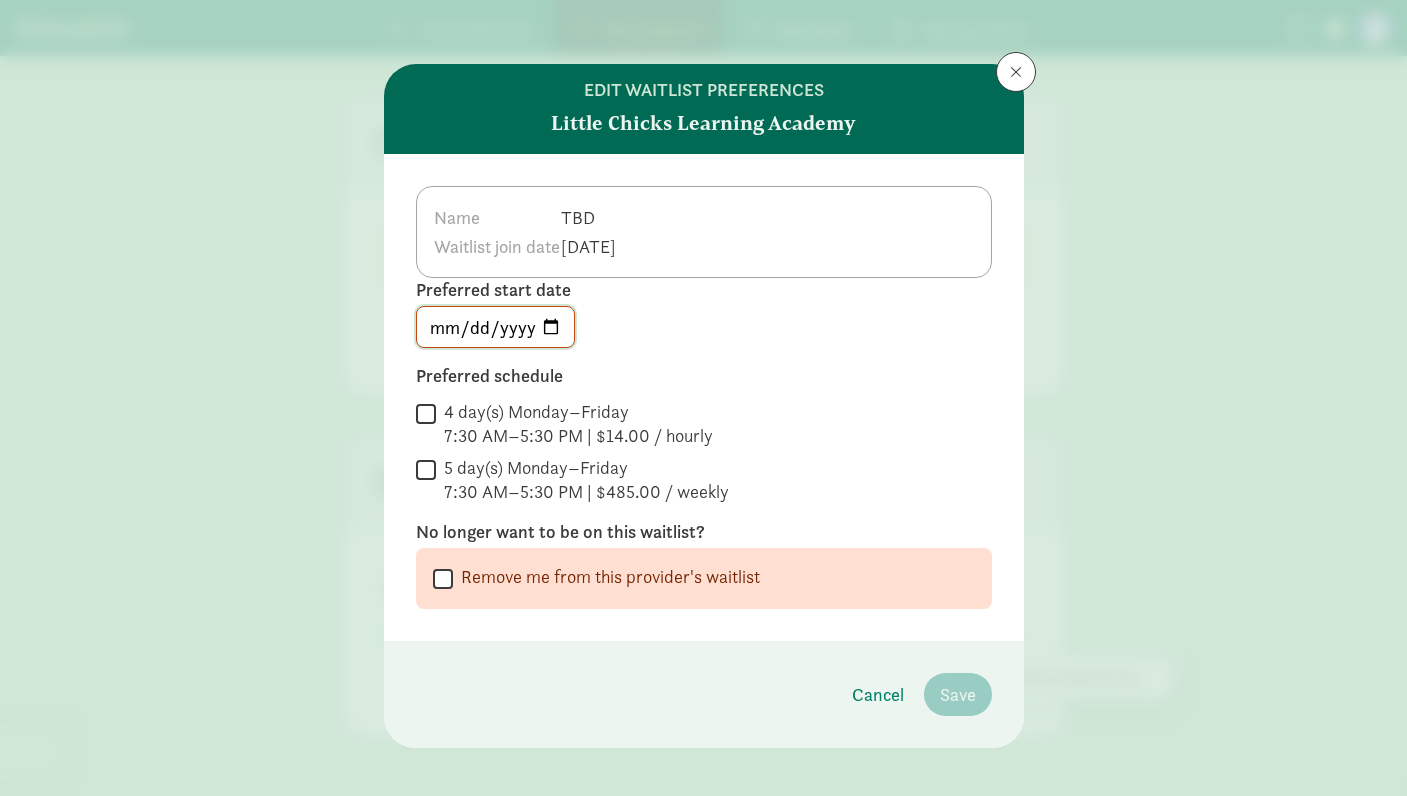 type on "[DATE]" 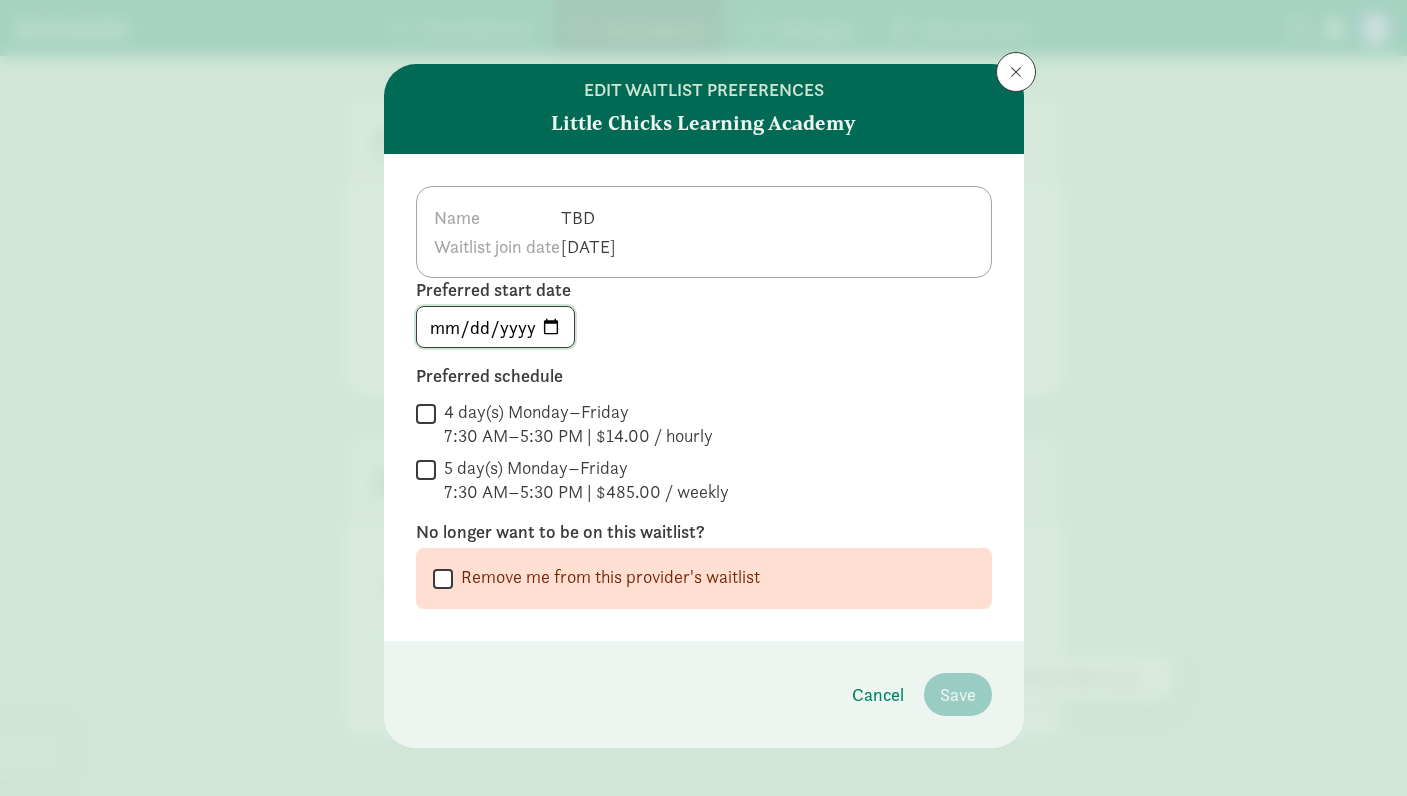 click on "[DATE]" 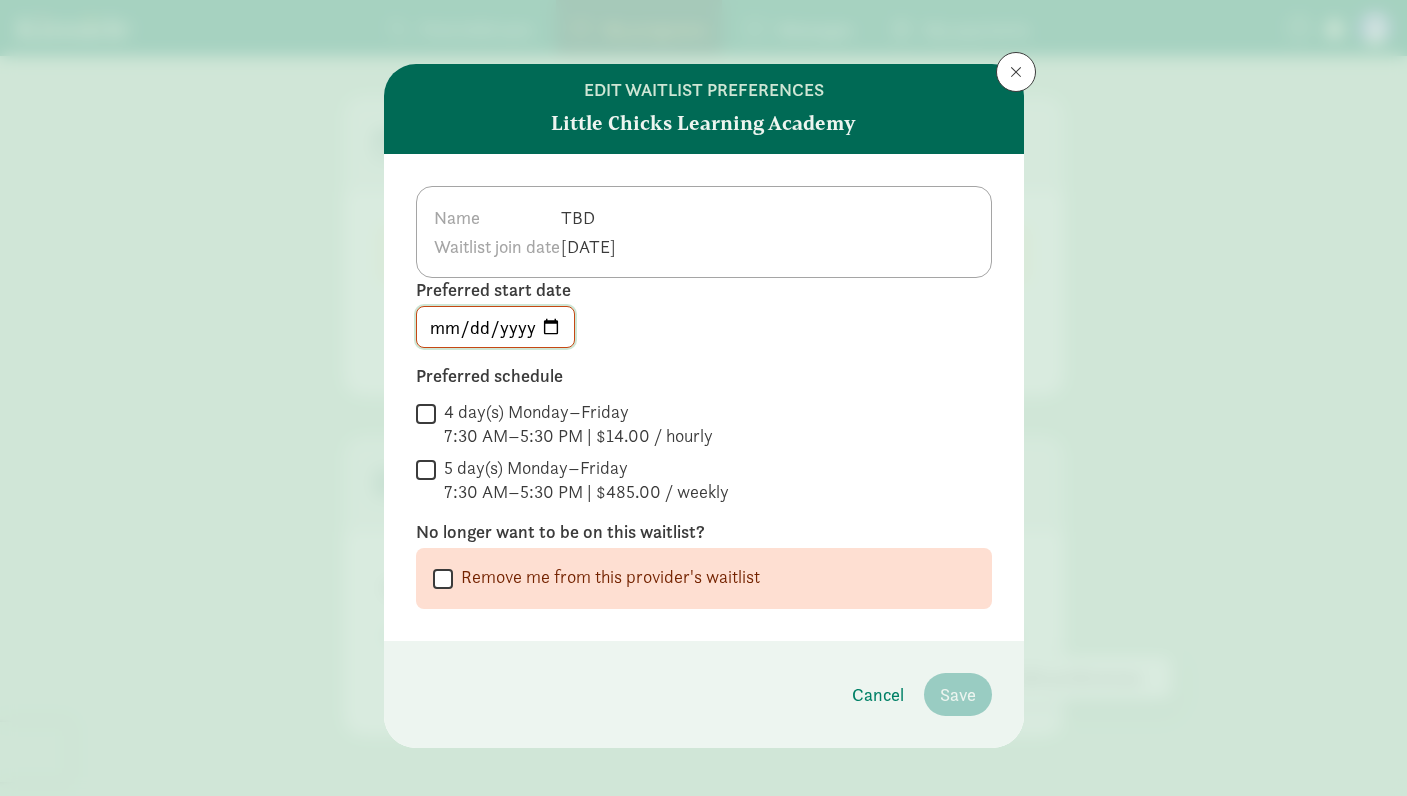 type on "[DATE]" 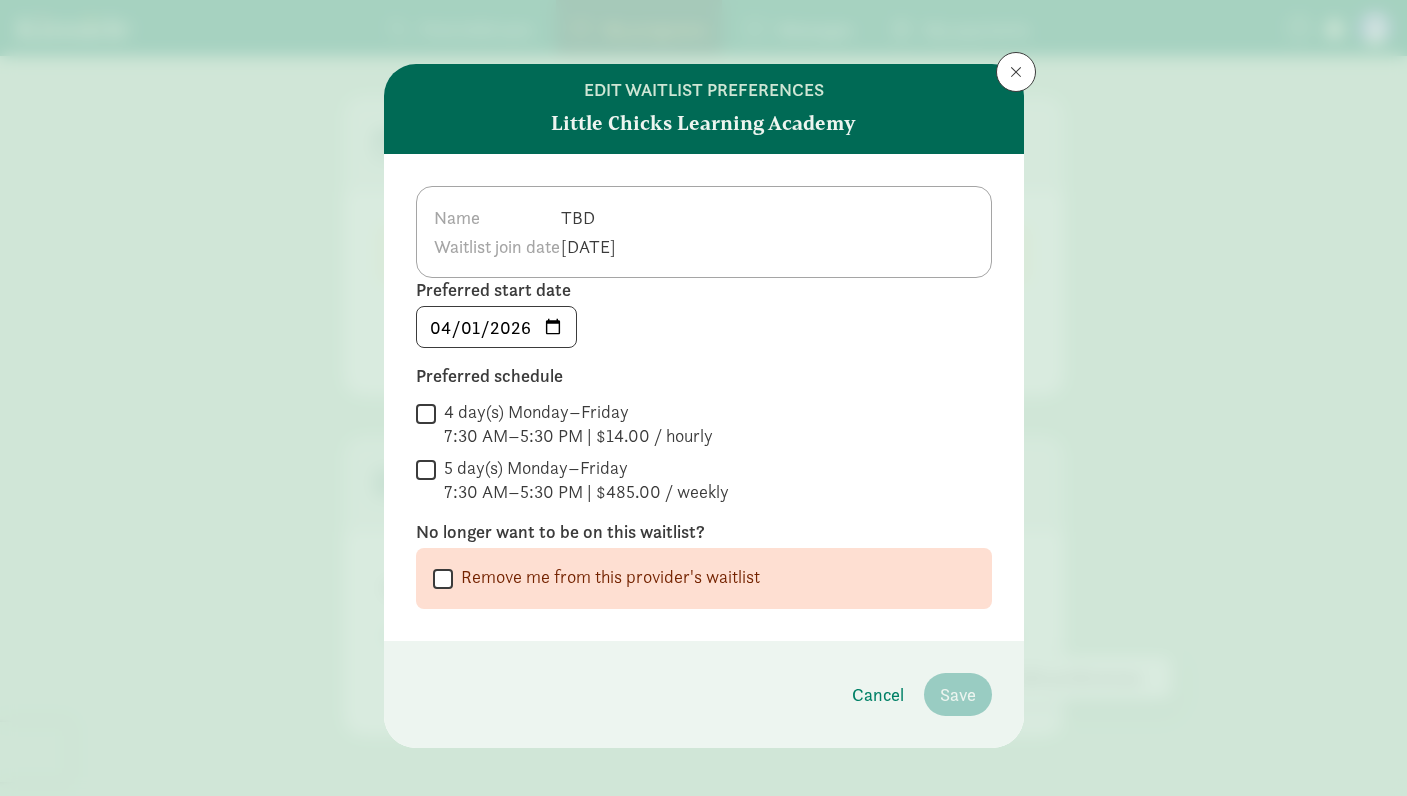 click on "[DURATION] [DAY_RANGE] [TIME_RANGE] | [PRICE] / [RATE]" at bounding box center [426, 413] 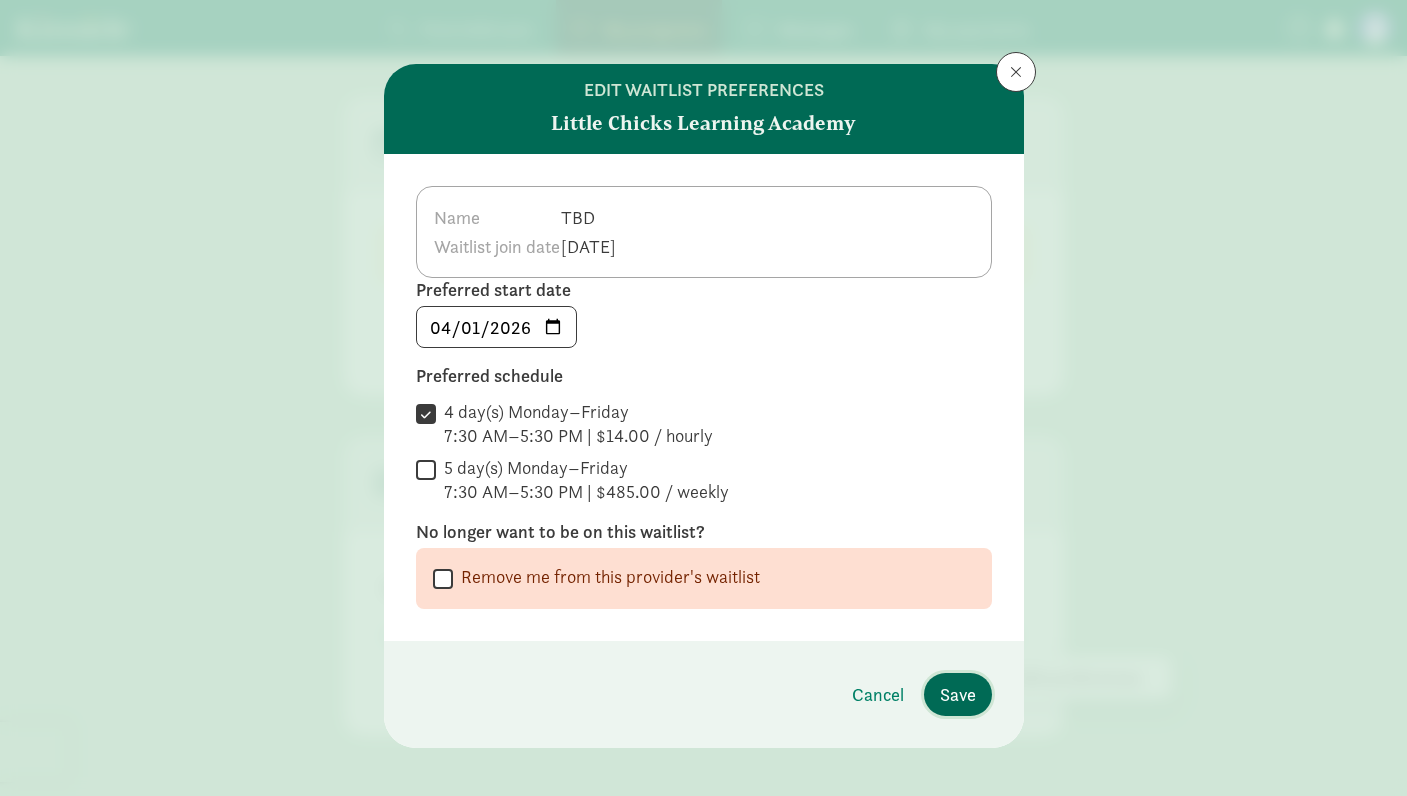 click on "Save" at bounding box center [958, 694] 